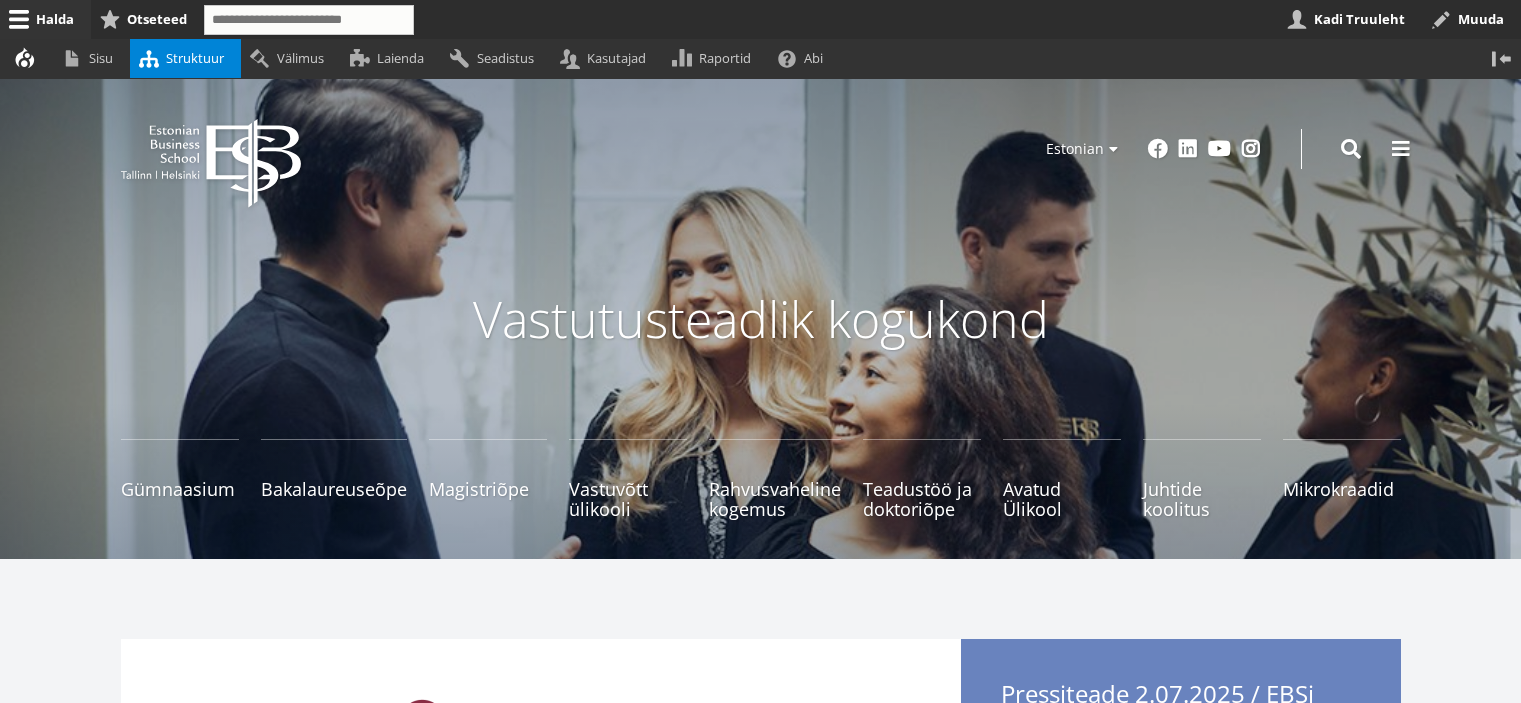 scroll, scrollTop: 0, scrollLeft: 0, axis: both 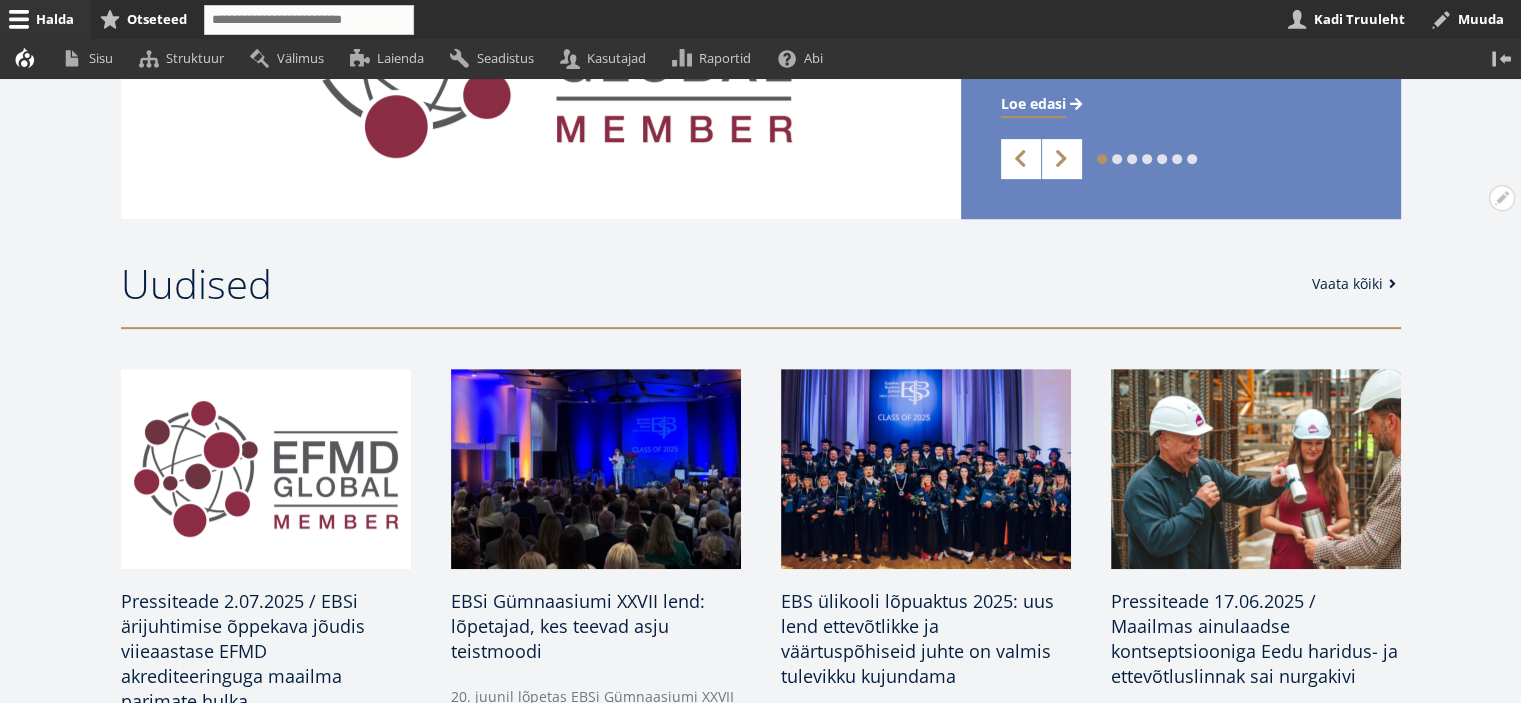 click on "Vaata kõiki" at bounding box center (1357, 284) 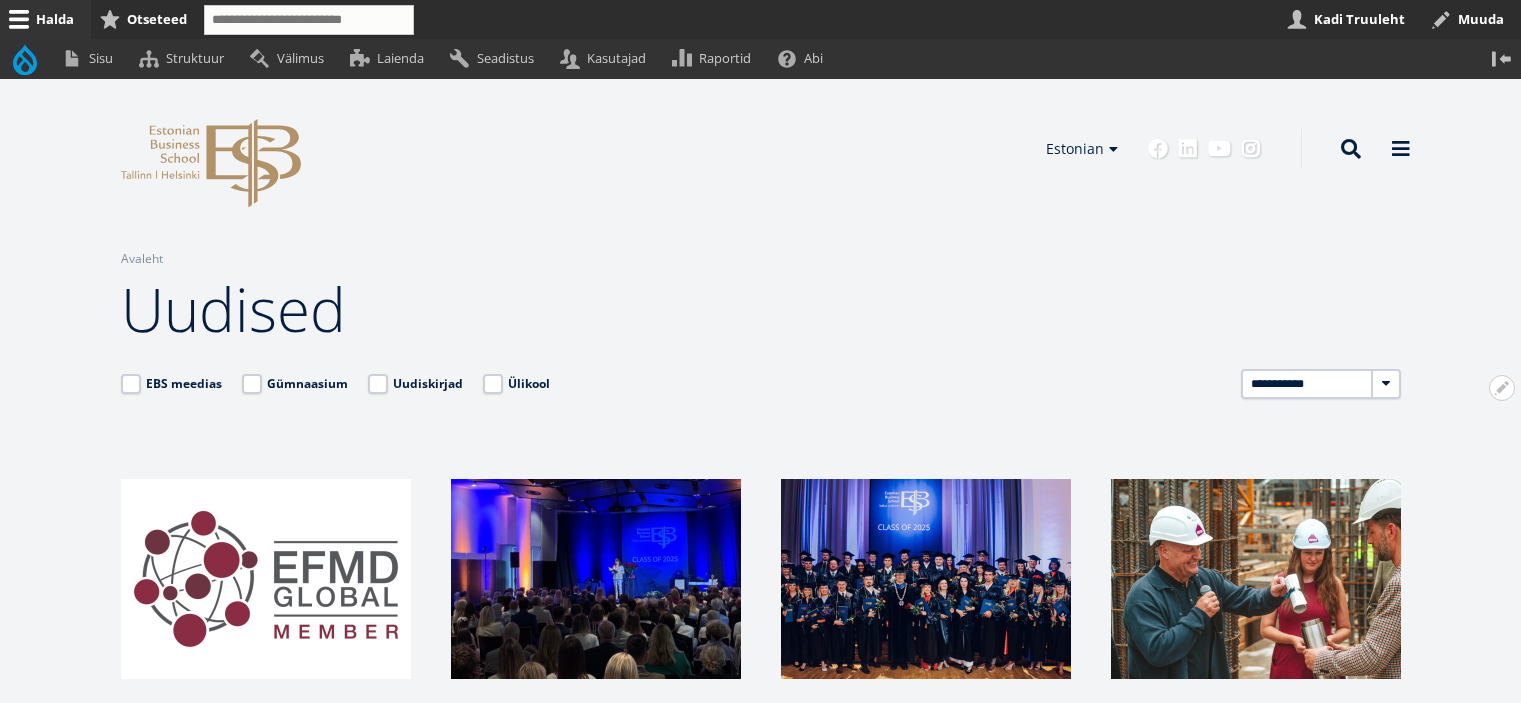 scroll, scrollTop: 234, scrollLeft: 0, axis: vertical 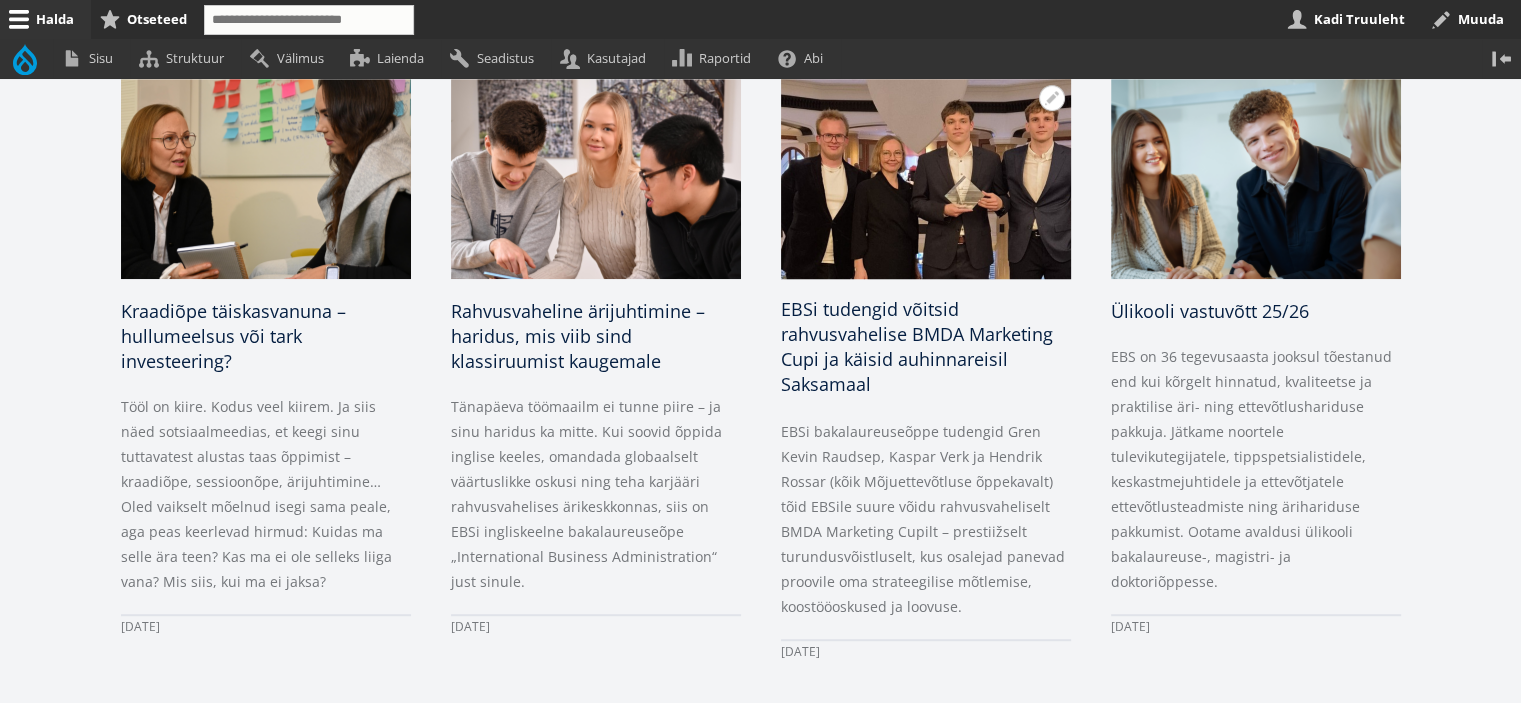 click on "EBSi tudengid võitsid rahvusvahelise BMDA Marketing Cupi ja käisid auhinnareisil Saksamaal" at bounding box center [917, 346] 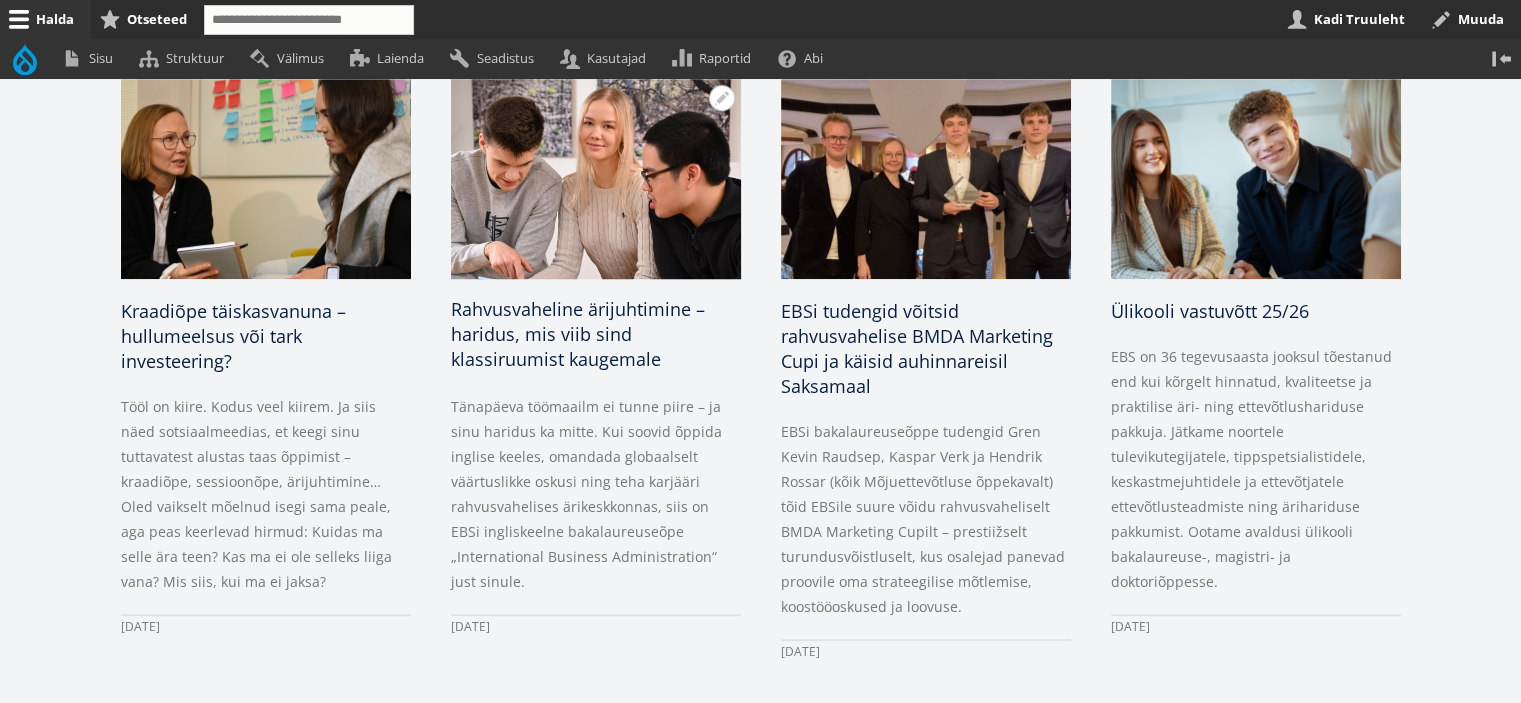 click on "Rahvusvaheline ärijuhtimine – haridus, mis viib sind klassiruumist kaugemale" at bounding box center [578, 334] 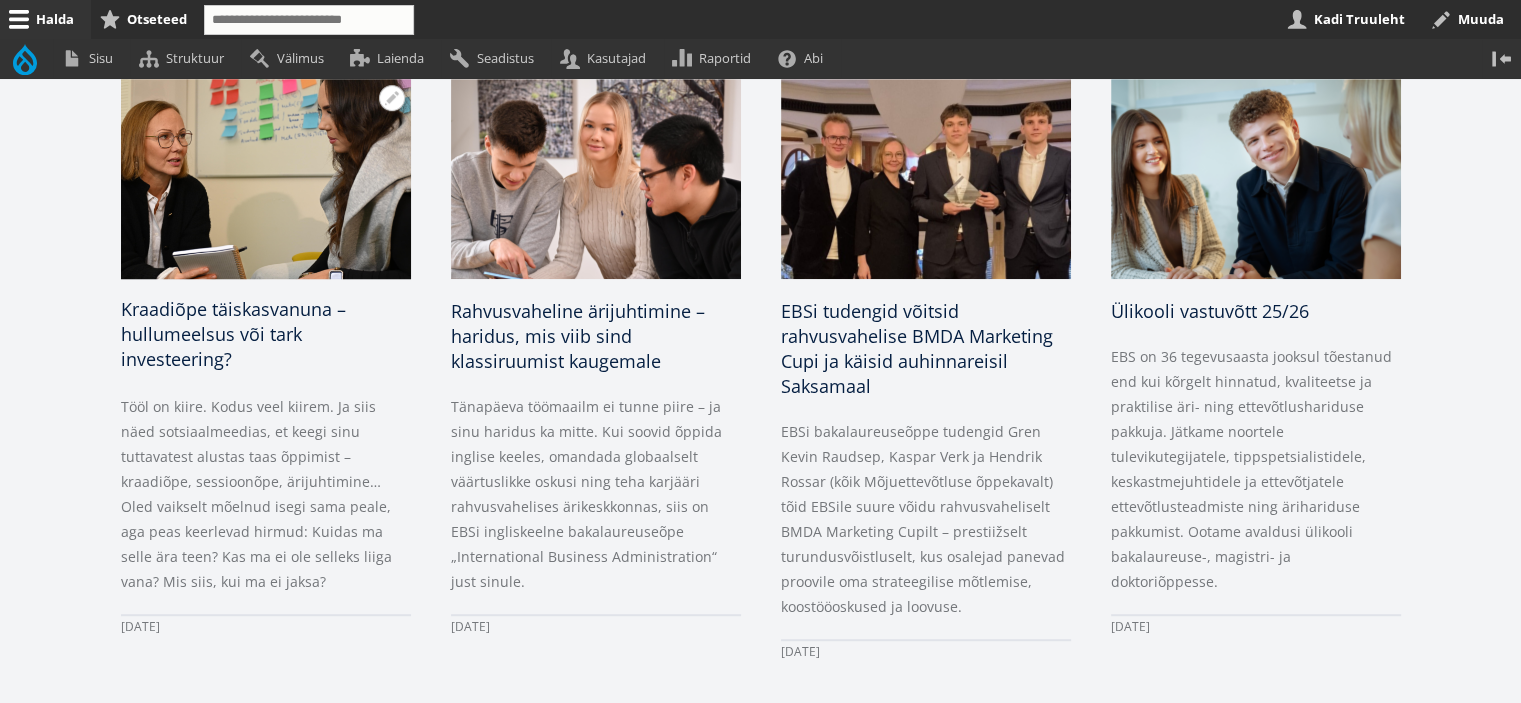 click on "Kraadiõpe täiskasvanuna – hullumeelsus või tark investeering?" at bounding box center [233, 334] 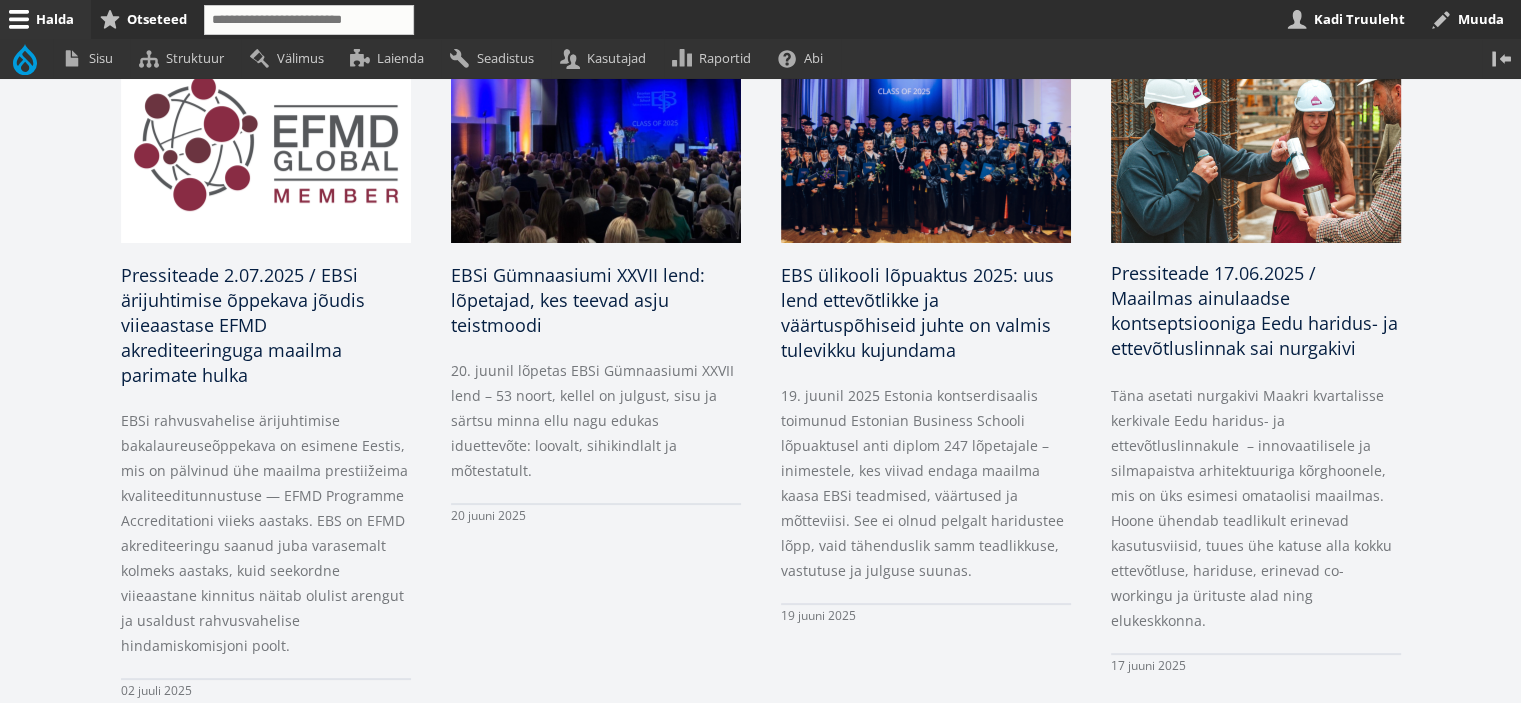 scroll, scrollTop: 300, scrollLeft: 0, axis: vertical 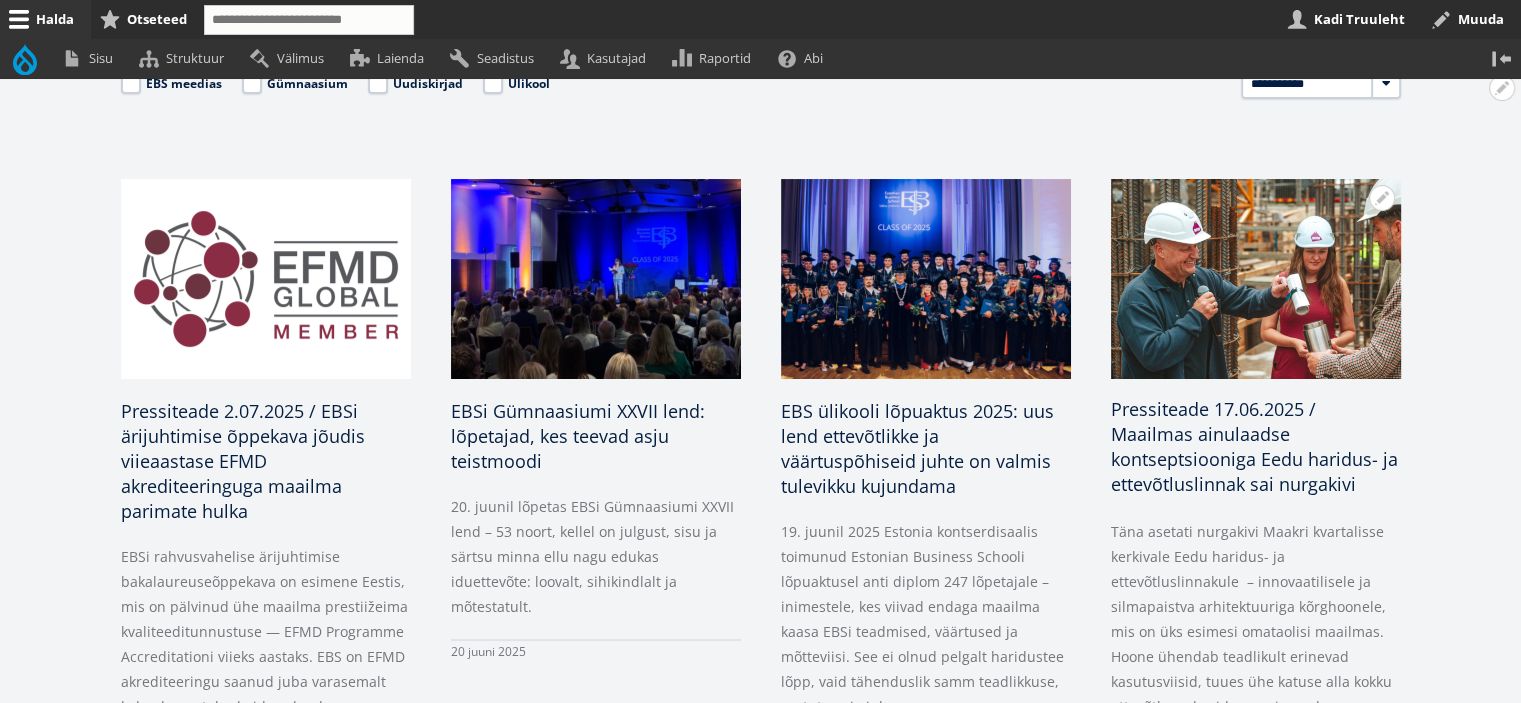 click on "Pressiteade 17.06.2025 / Maailmas ainulaadse kontseptsiooniga Eedu haridus- ja ettevõtluslinnak sai nurgakivi" at bounding box center [1254, 446] 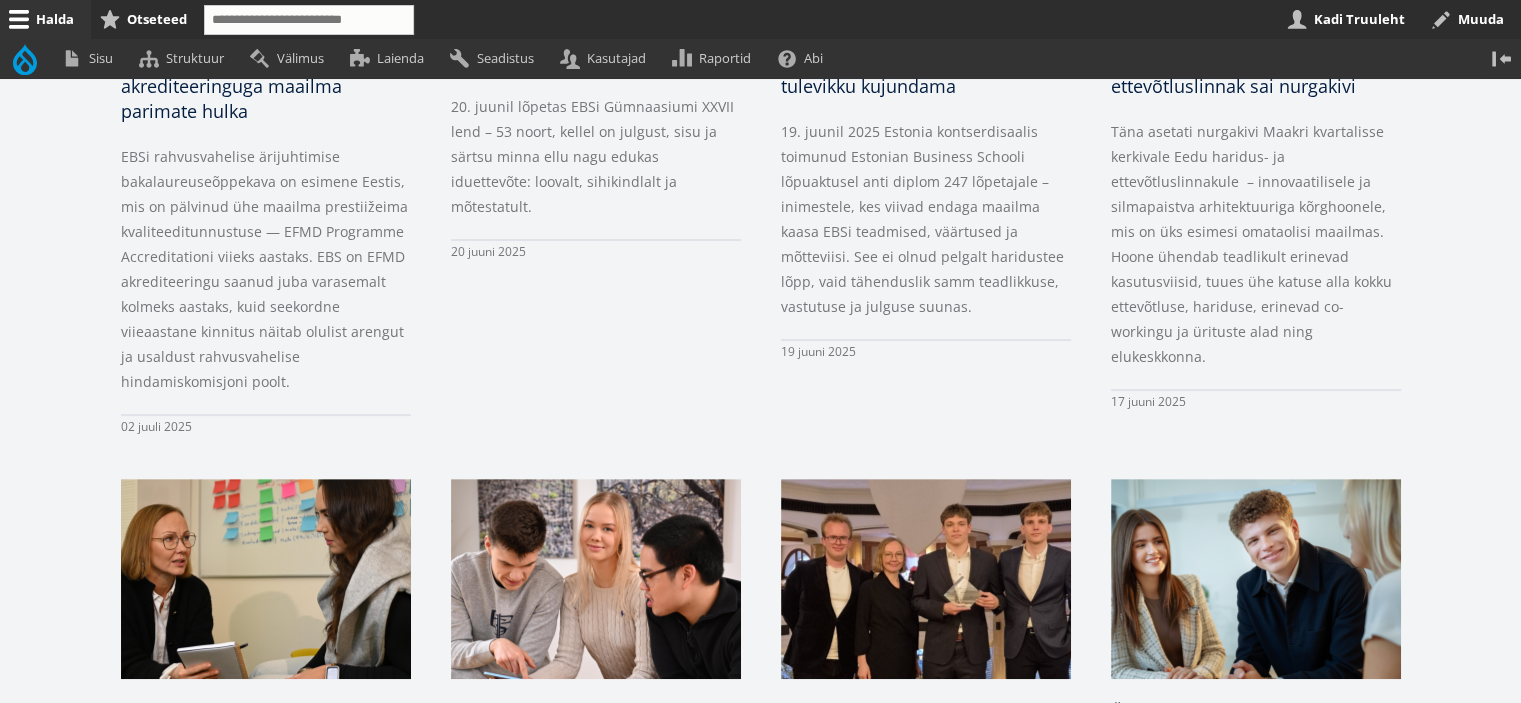 scroll, scrollTop: 900, scrollLeft: 0, axis: vertical 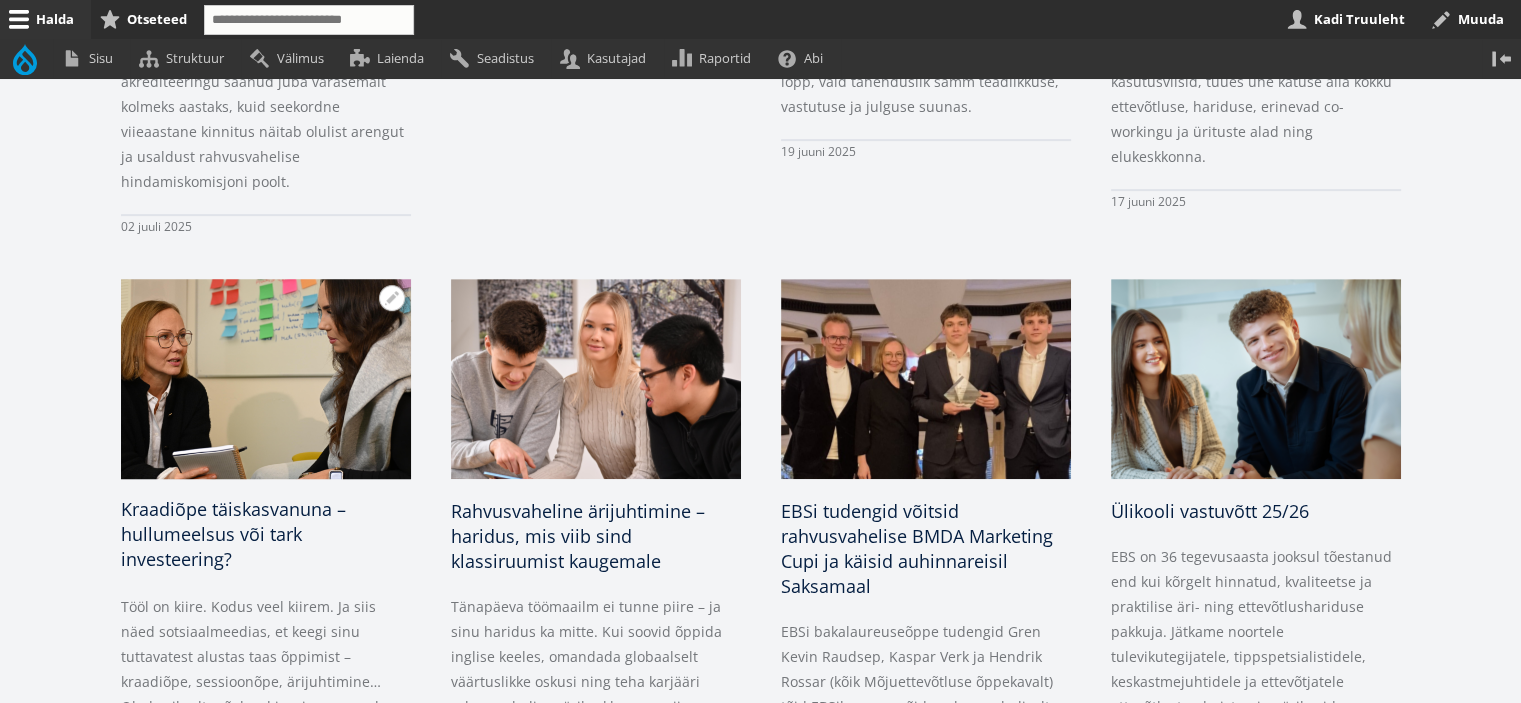 click on "Kraadiõpe täiskasvanuna – hullumeelsus või tark investeering?" at bounding box center (233, 534) 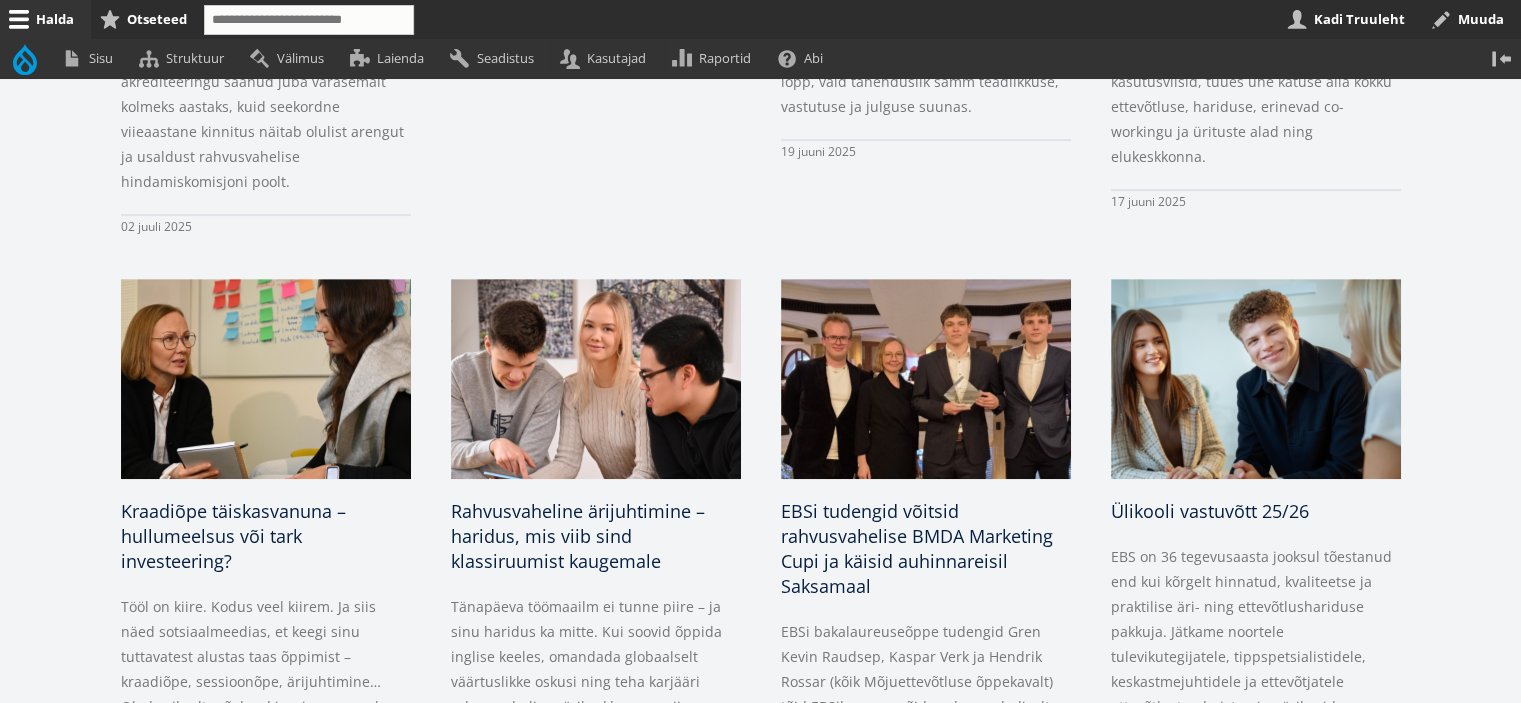 scroll, scrollTop: 600, scrollLeft: 0, axis: vertical 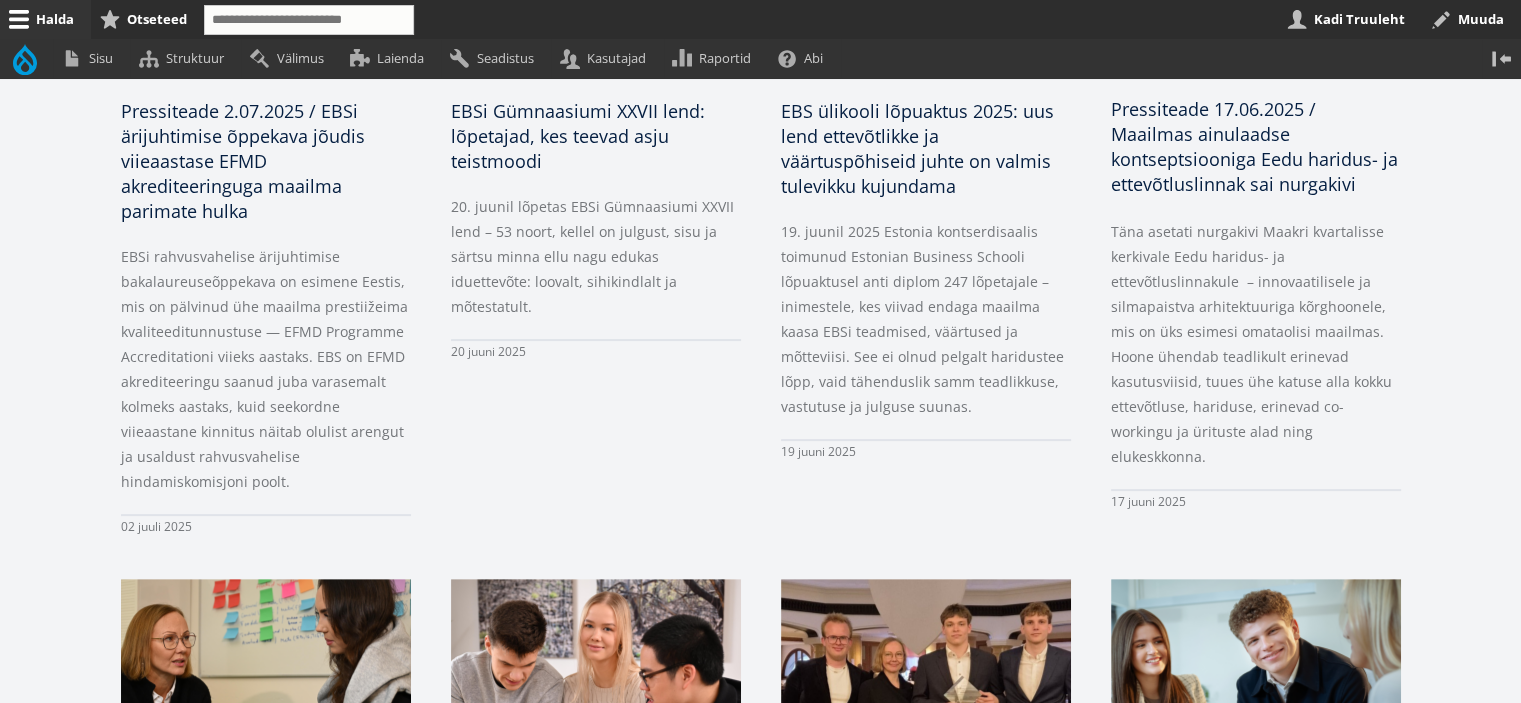 click on "Pressiteade 17.06.2025 / Maailmas ainulaadse kontseptsiooniga Eedu haridus- ja ettevõtluslinnak sai nurgakivi" at bounding box center (1254, 146) 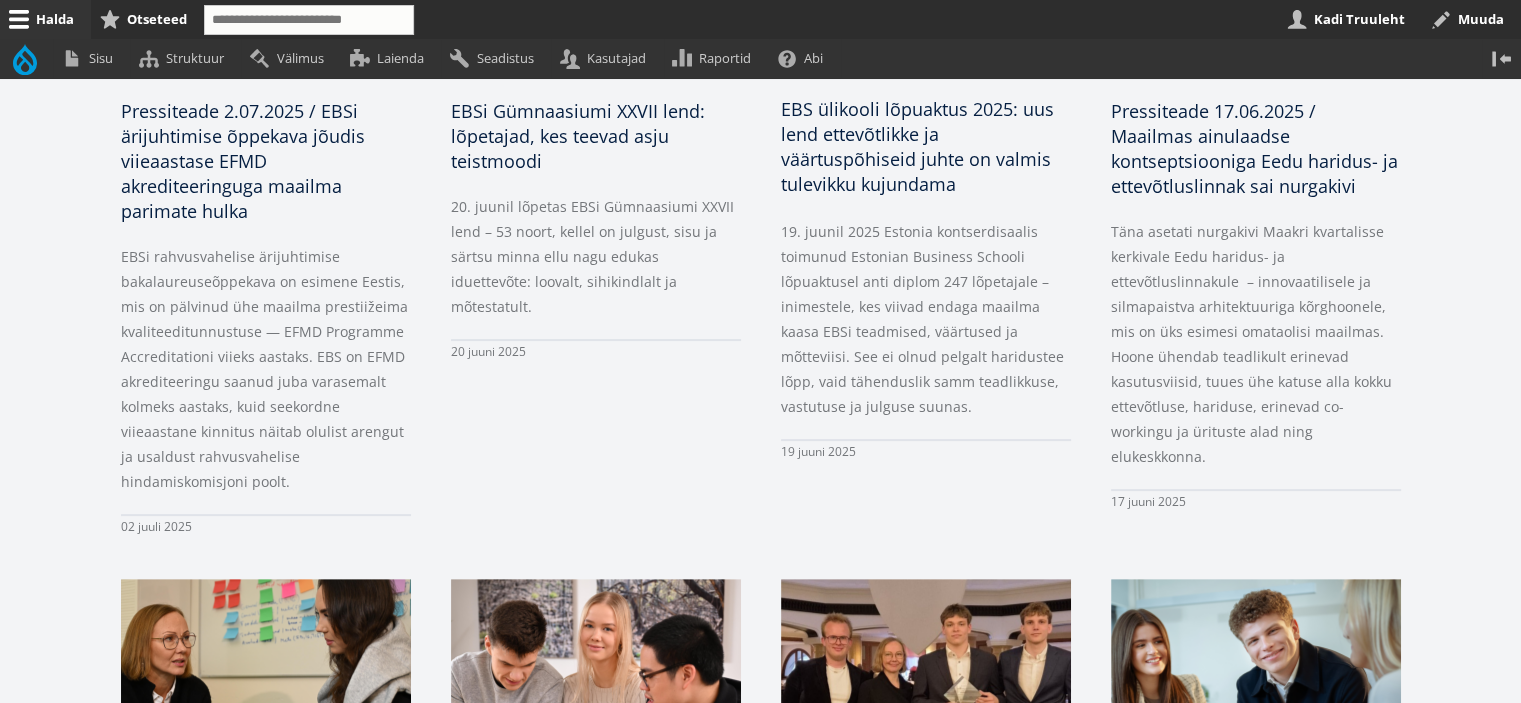click on "EBS ülikooli lõpuaktus 2025: uus lend ettevõtlikke ja väärtuspõhiseid juhte on valmis tulevikku kujundama" at bounding box center [917, 146] 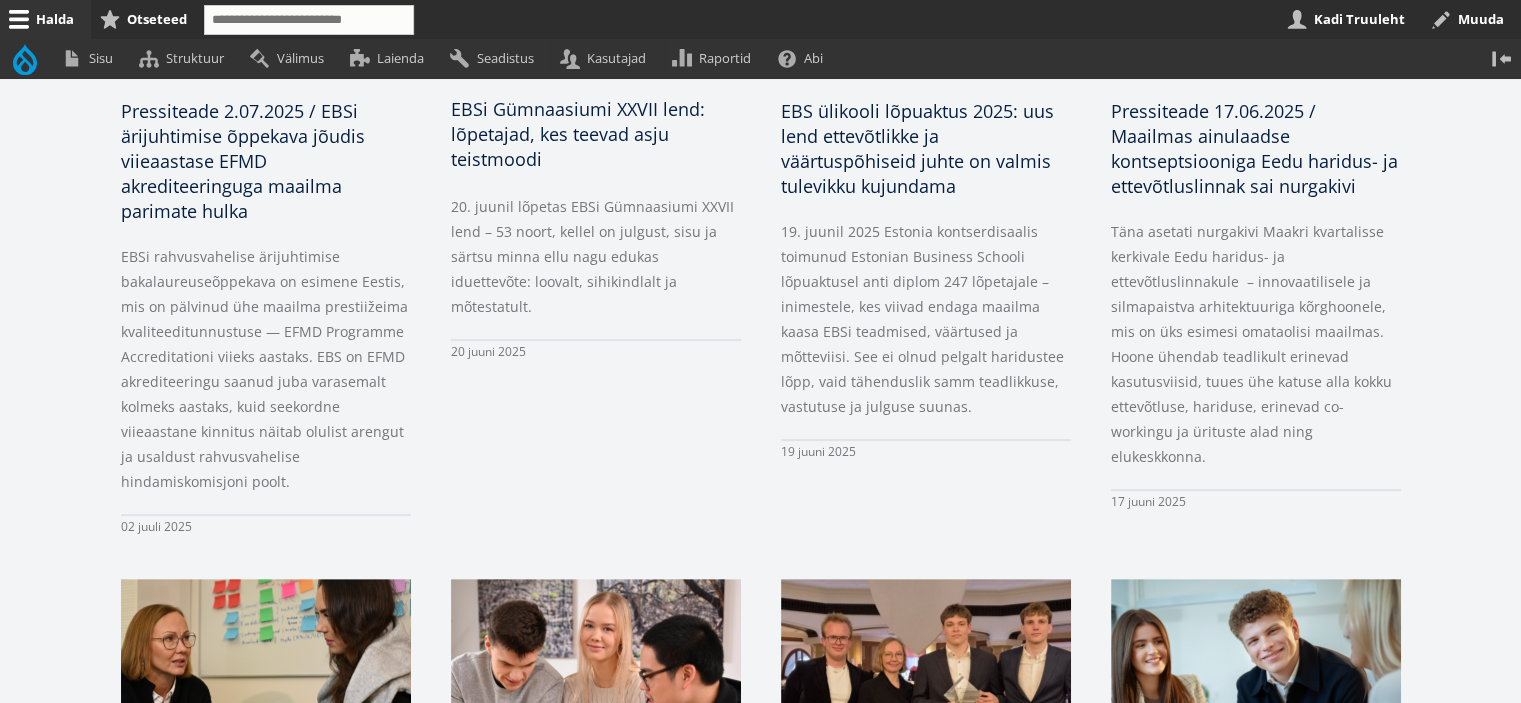 click on "EBSi Gümnaasiumi XXVII lend: lõpetajad, kes teevad asju teistmoodi" at bounding box center (578, 134) 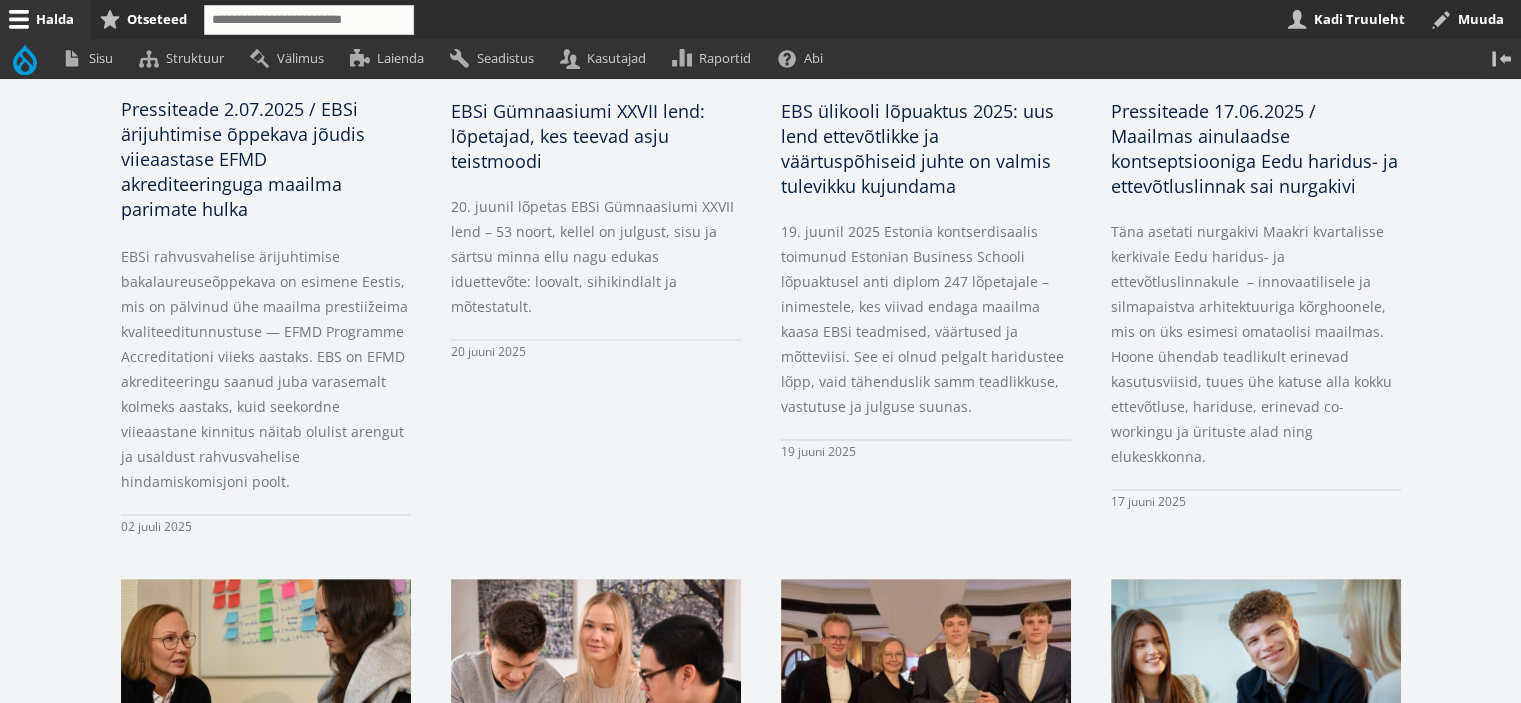 click on "Pressiteade 2.07.2025 / EBSi ärijuhtimise õppekava jõudis viieaastase EFMD akrediteeringuga maailma parimate hulka" at bounding box center (243, 159) 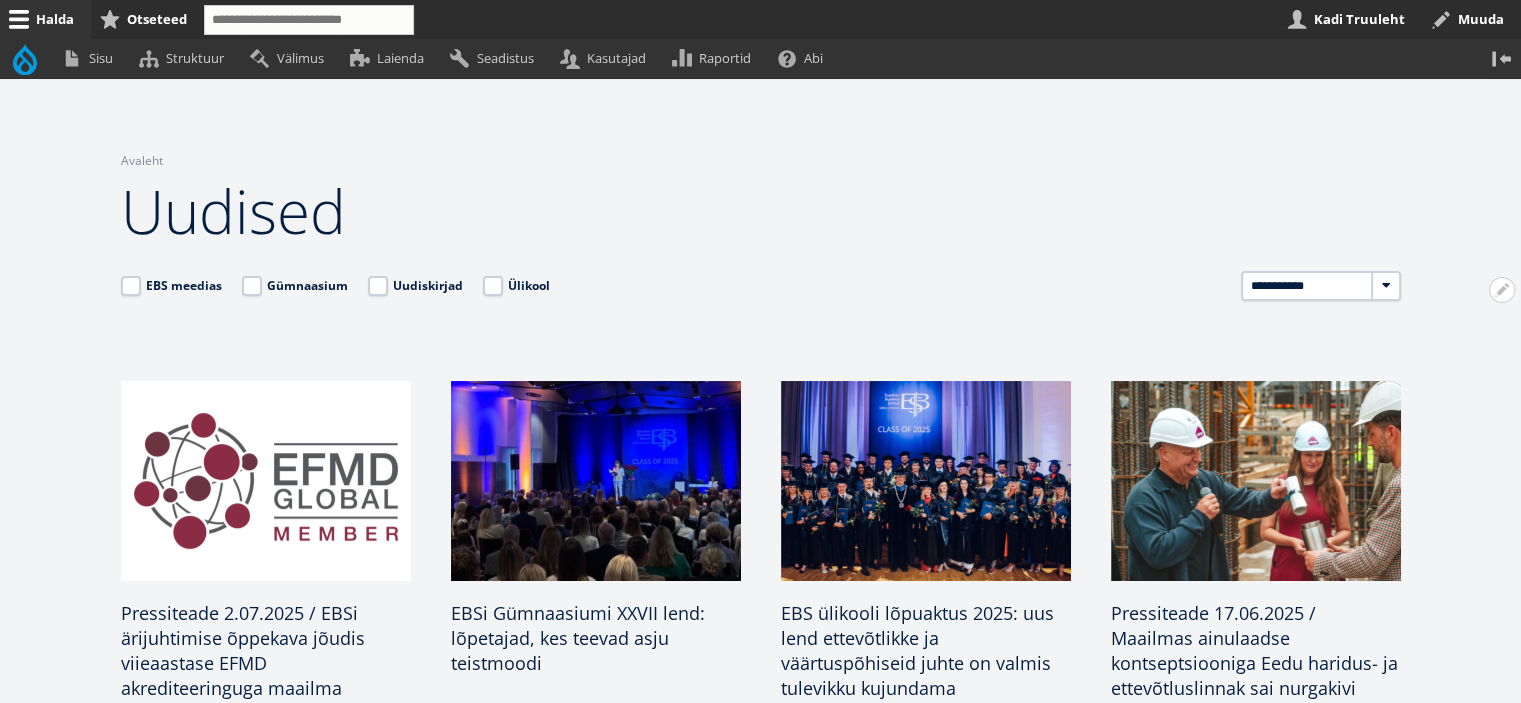 scroll, scrollTop: 0, scrollLeft: 0, axis: both 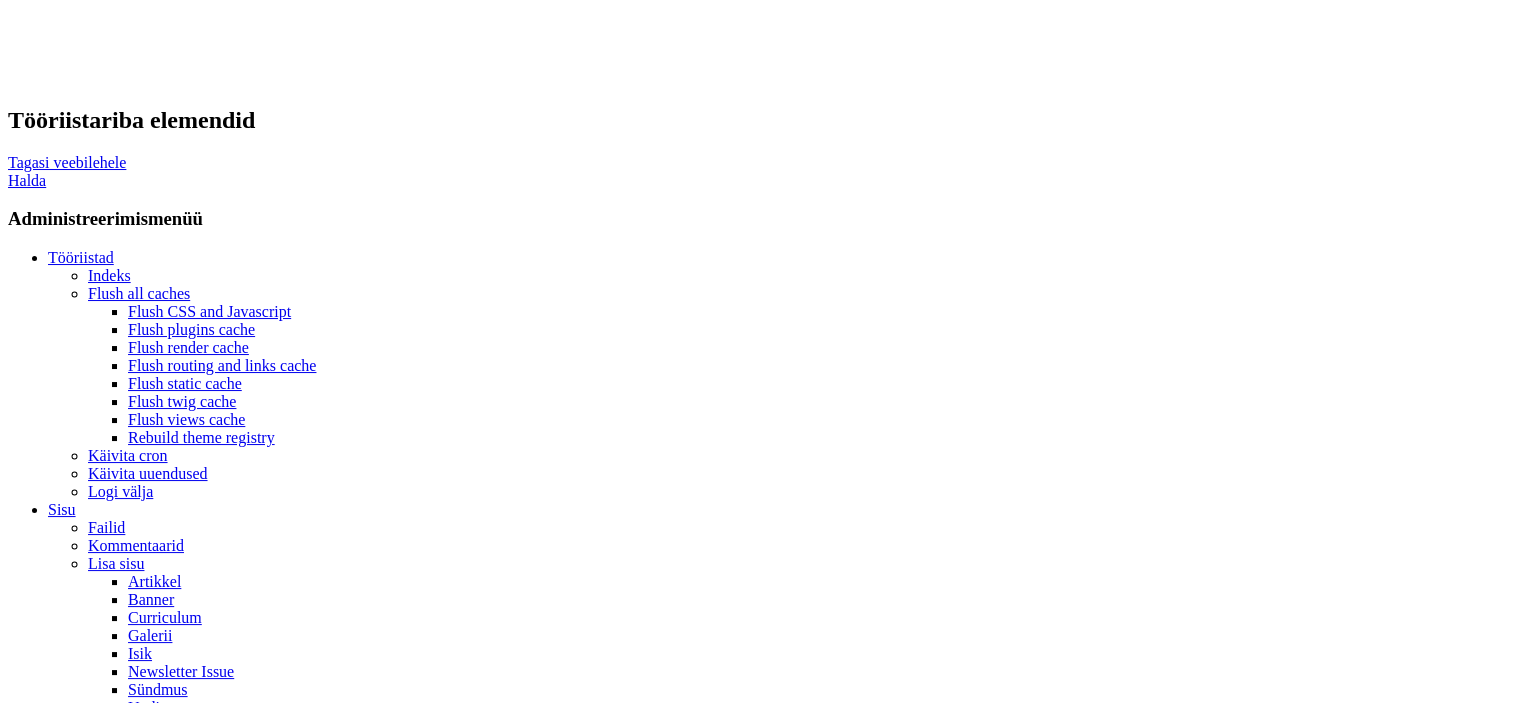 click on "English" at bounding box center [112, 7202] 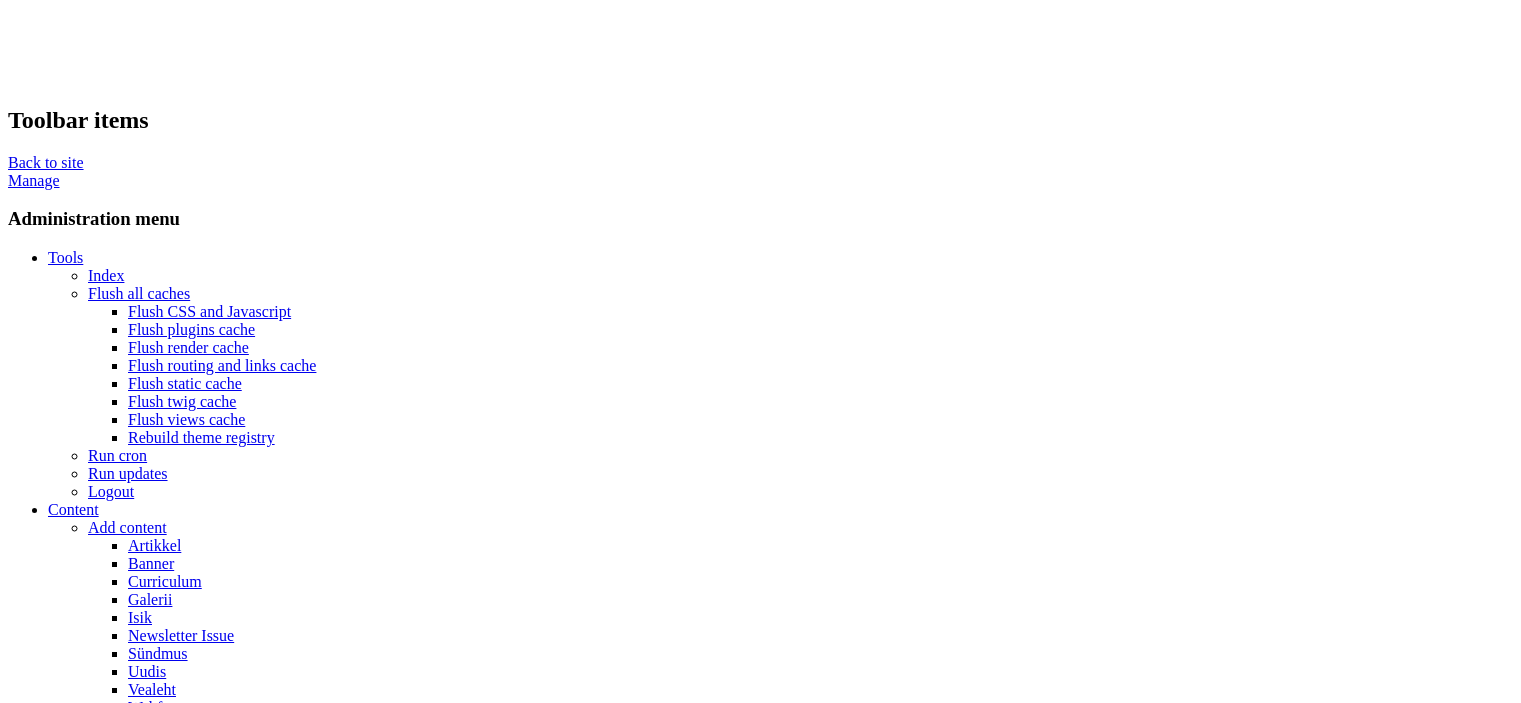 scroll, scrollTop: 0, scrollLeft: 0, axis: both 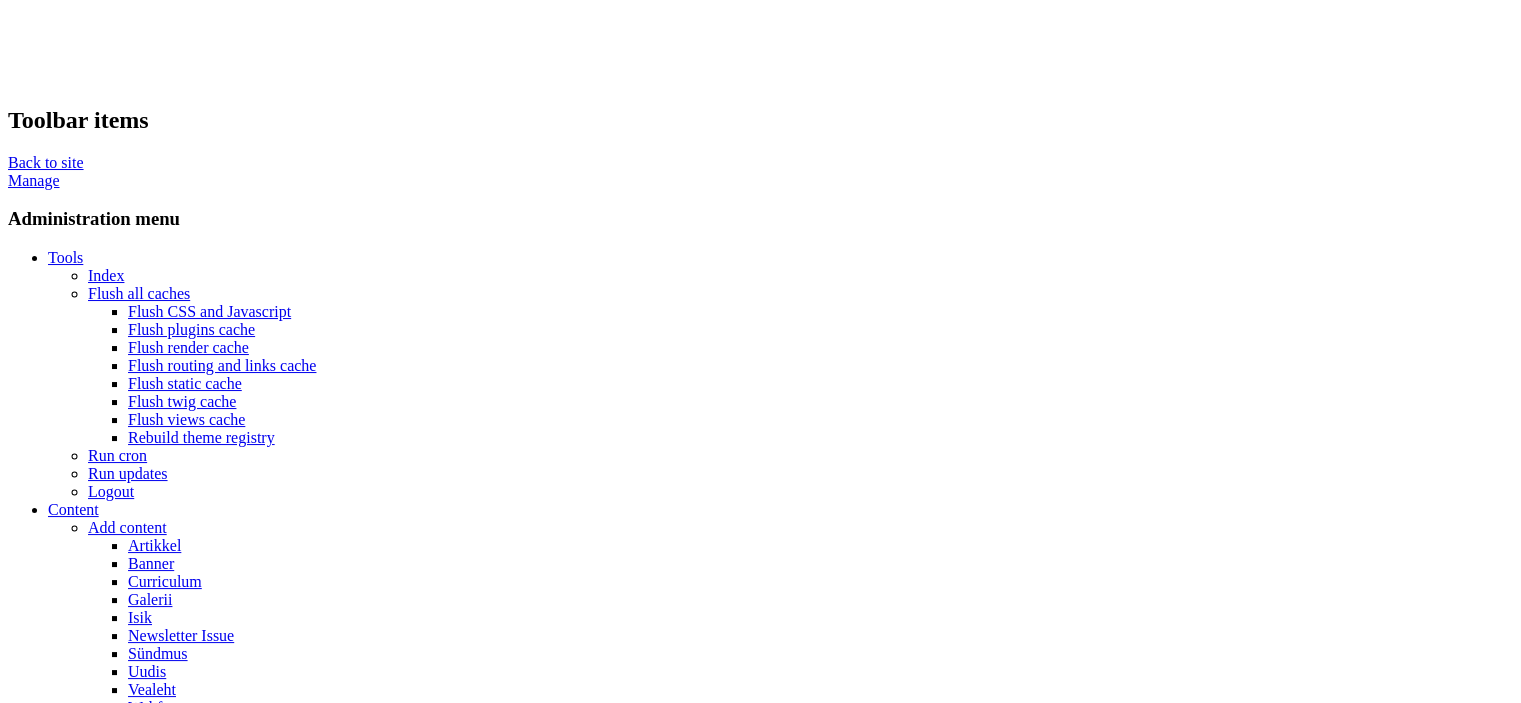 drag, startPoint x: 463, startPoint y: 567, endPoint x: 343, endPoint y: 356, distance: 242.73648 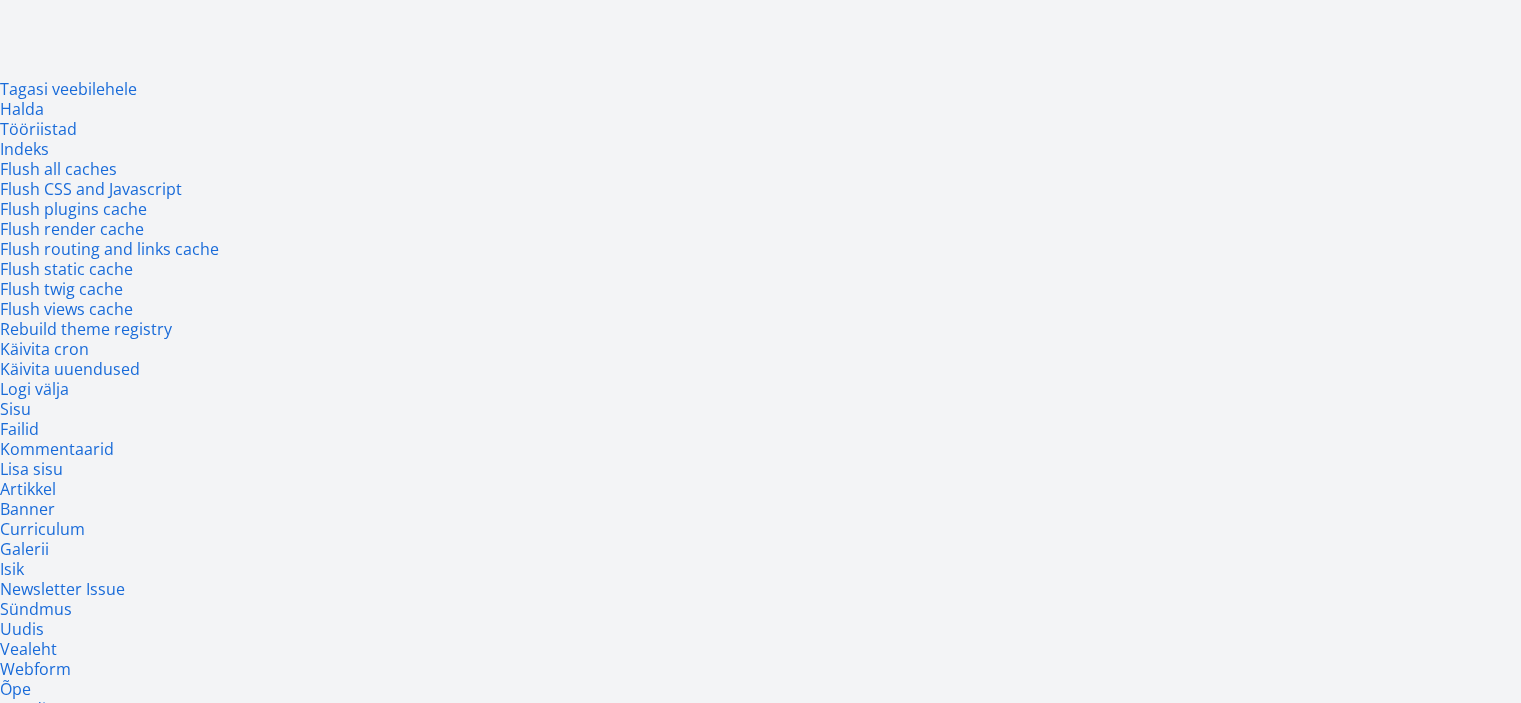 scroll, scrollTop: 0, scrollLeft: 0, axis: both 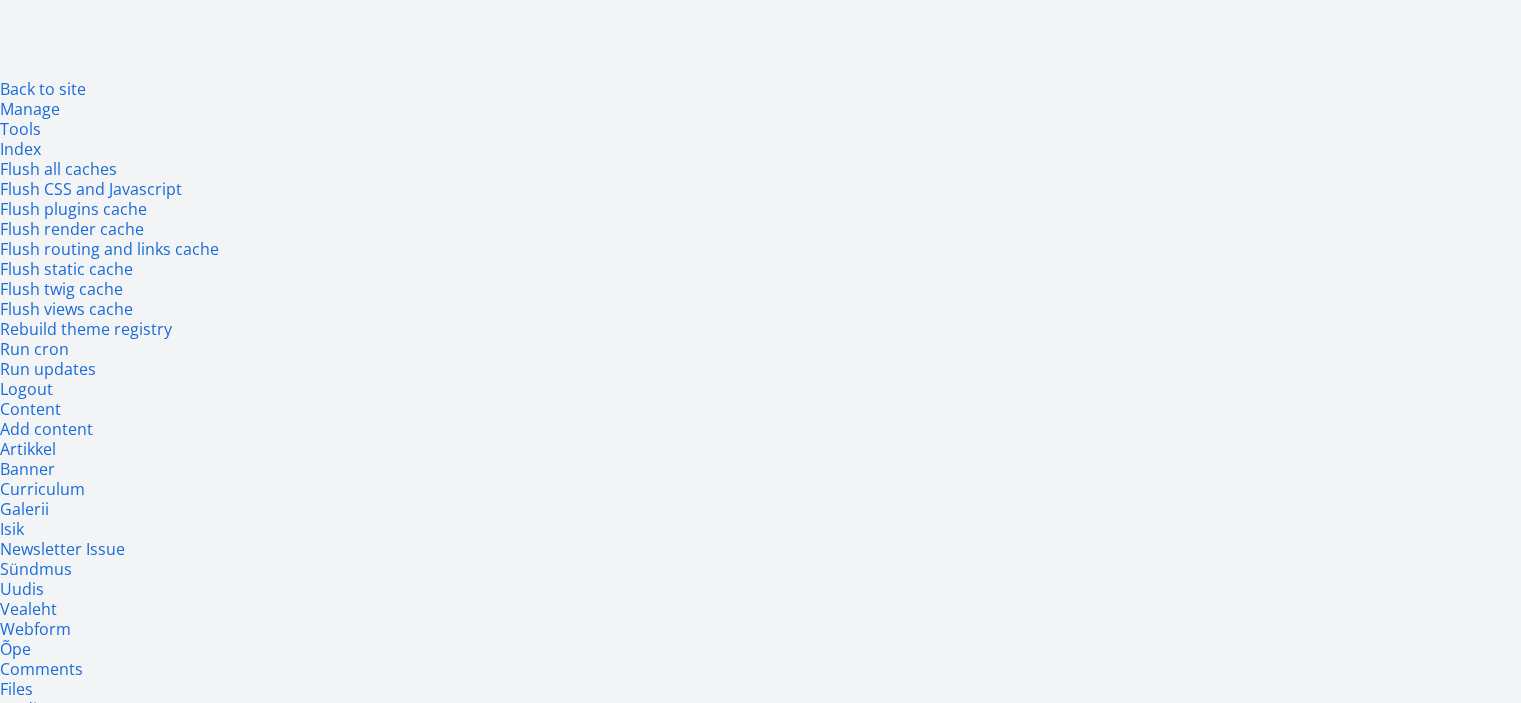 drag, startPoint x: 651, startPoint y: 568, endPoint x: 344, endPoint y: 339, distance: 383.0013 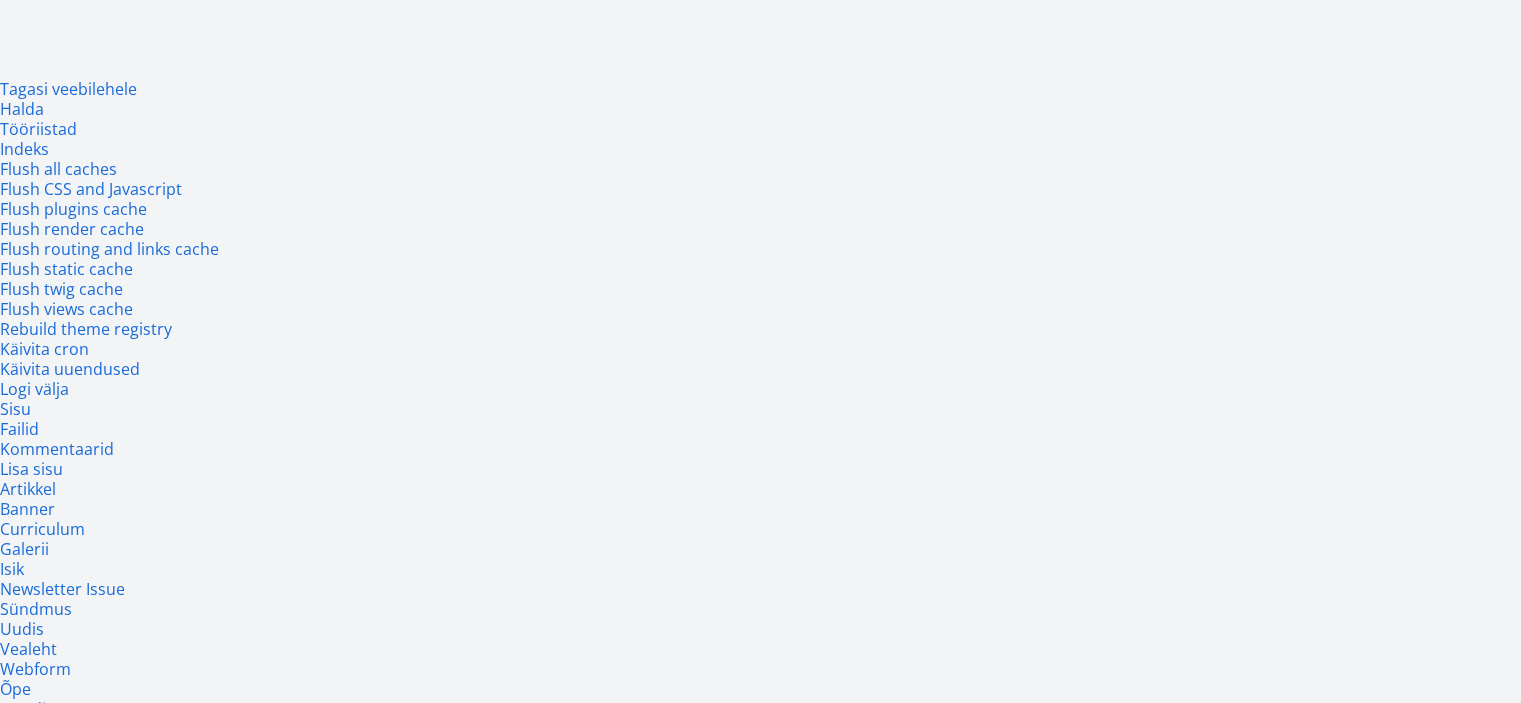 scroll, scrollTop: 0, scrollLeft: 0, axis: both 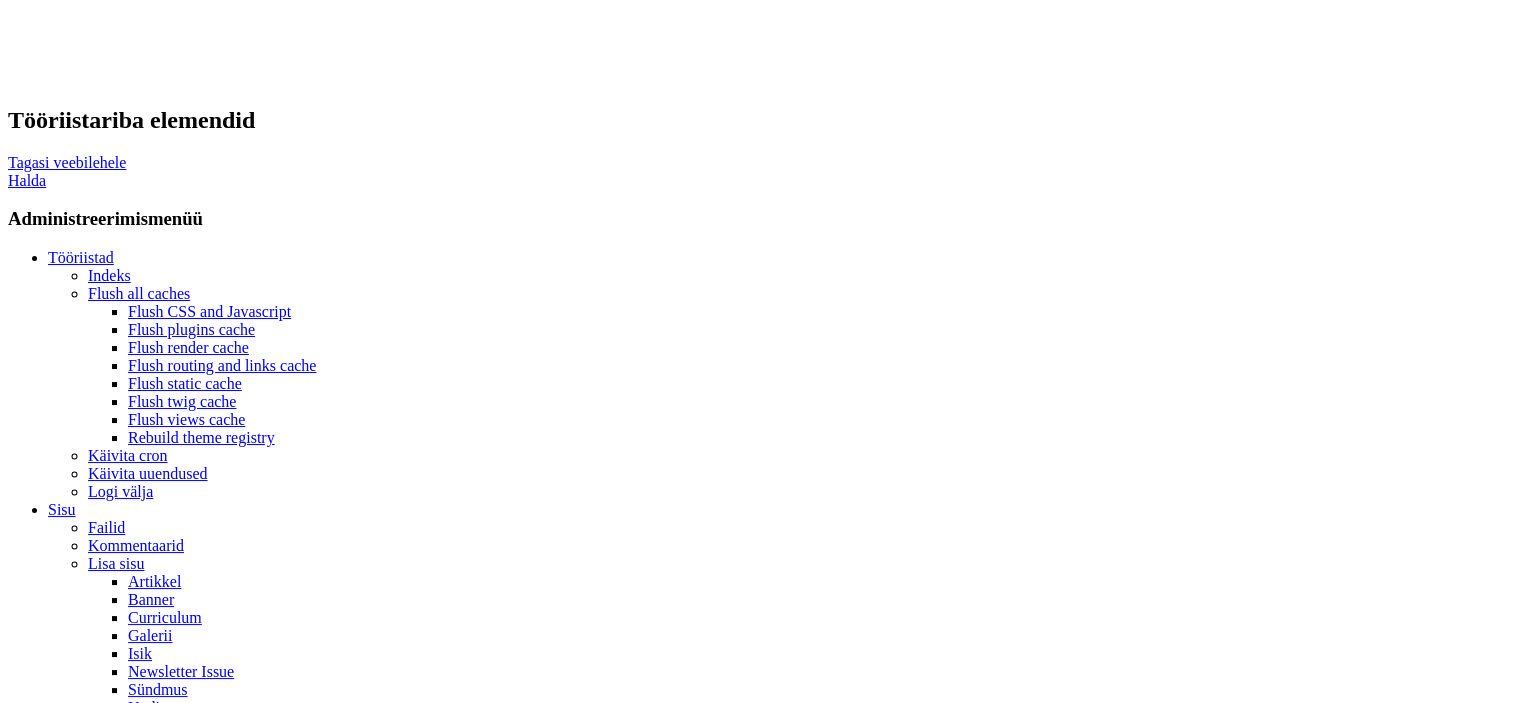 click on "English" at bounding box center (112, 7202) 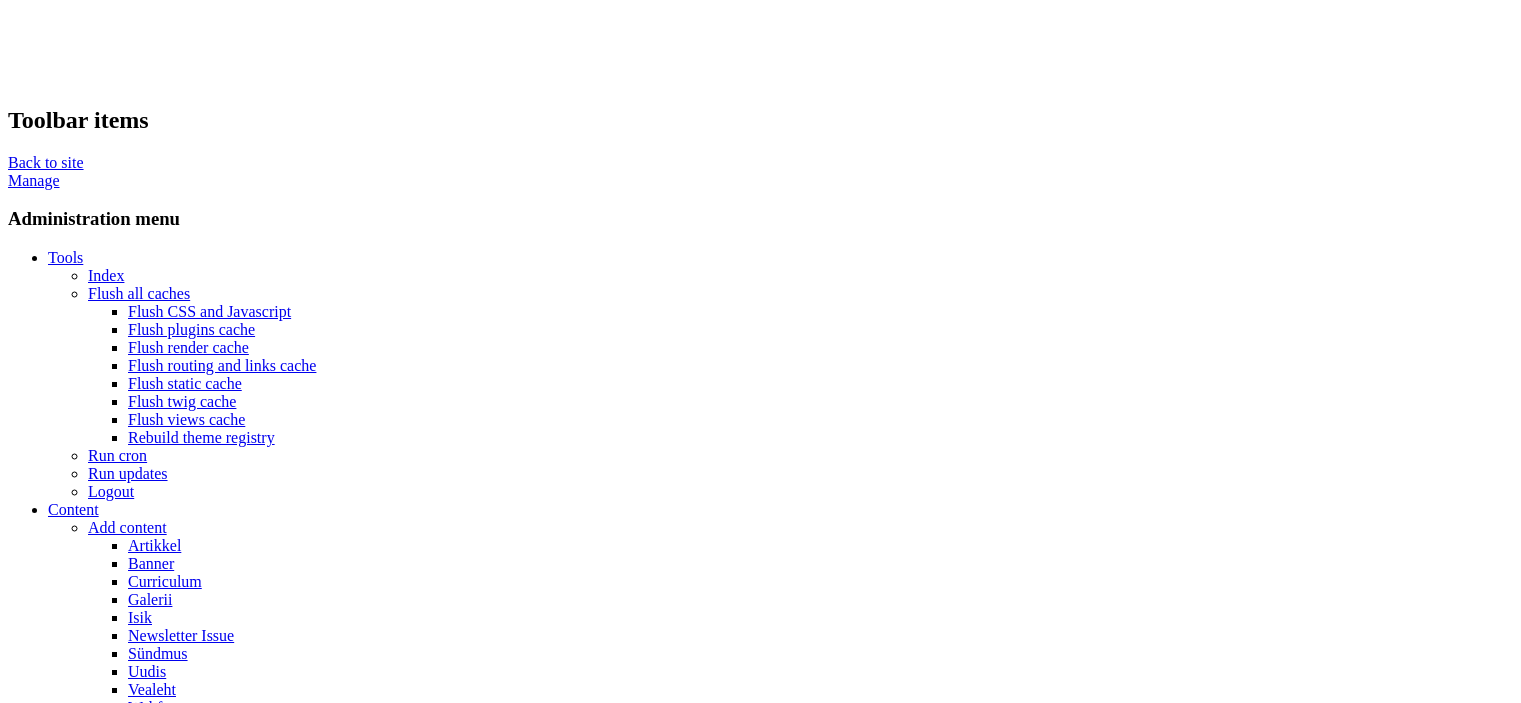 scroll, scrollTop: 0, scrollLeft: 0, axis: both 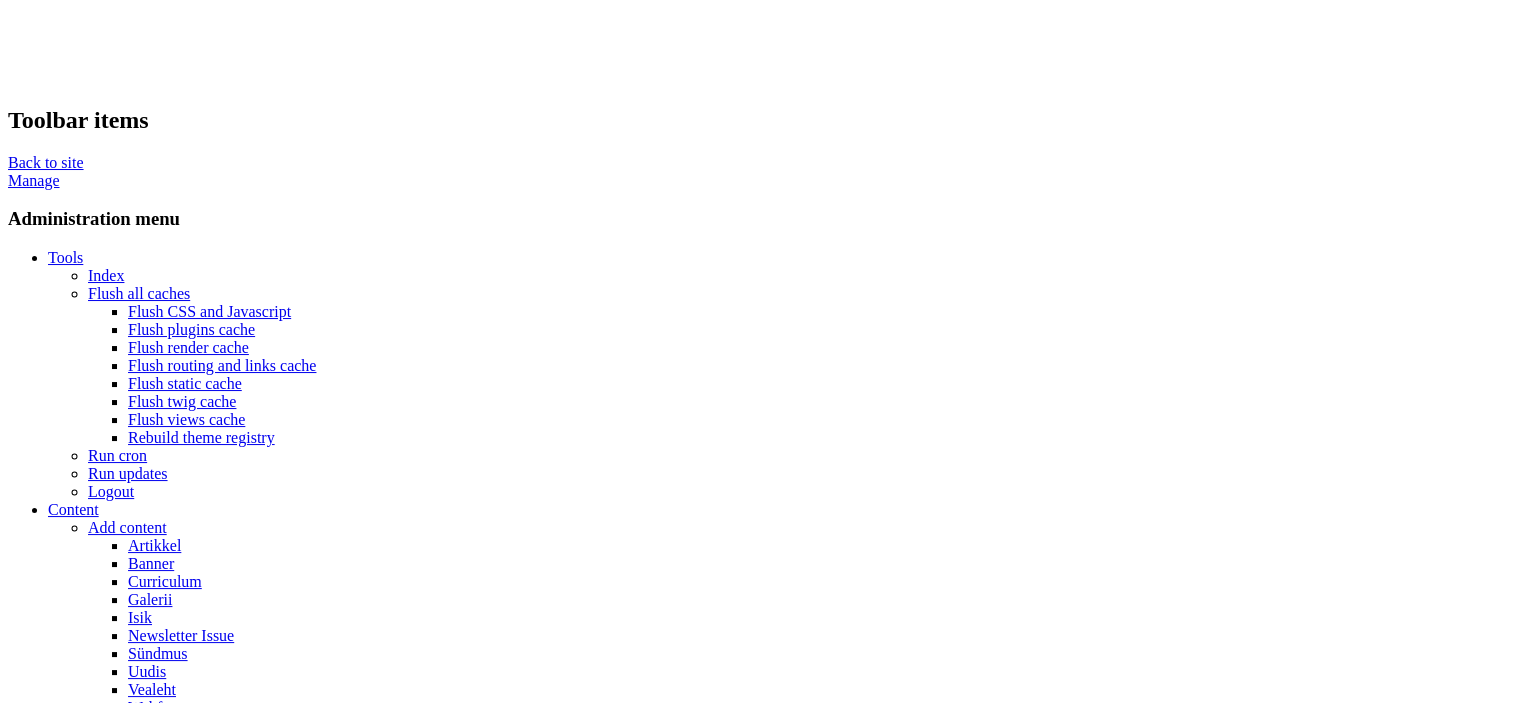 drag, startPoint x: 882, startPoint y: 658, endPoint x: 344, endPoint y: 341, distance: 624.44617 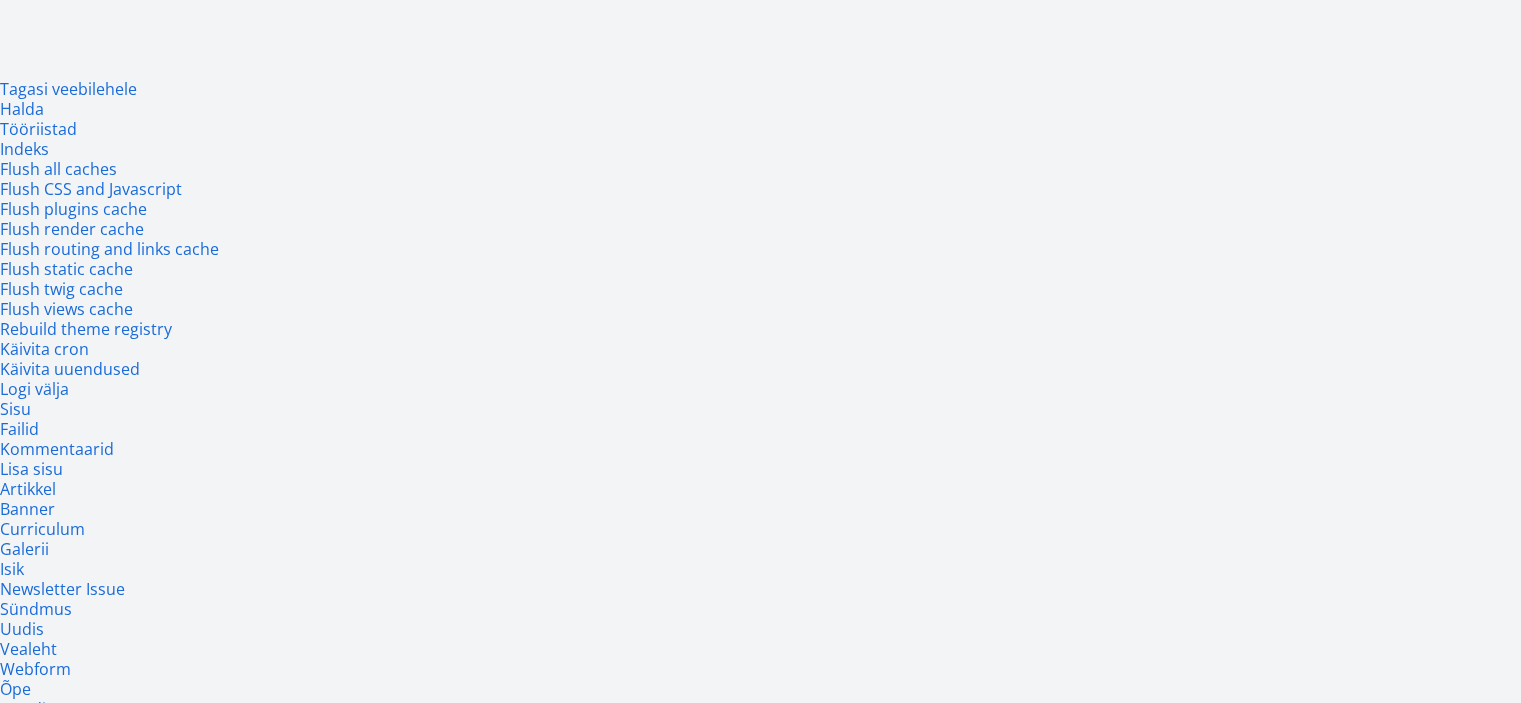scroll, scrollTop: 0, scrollLeft: 0, axis: both 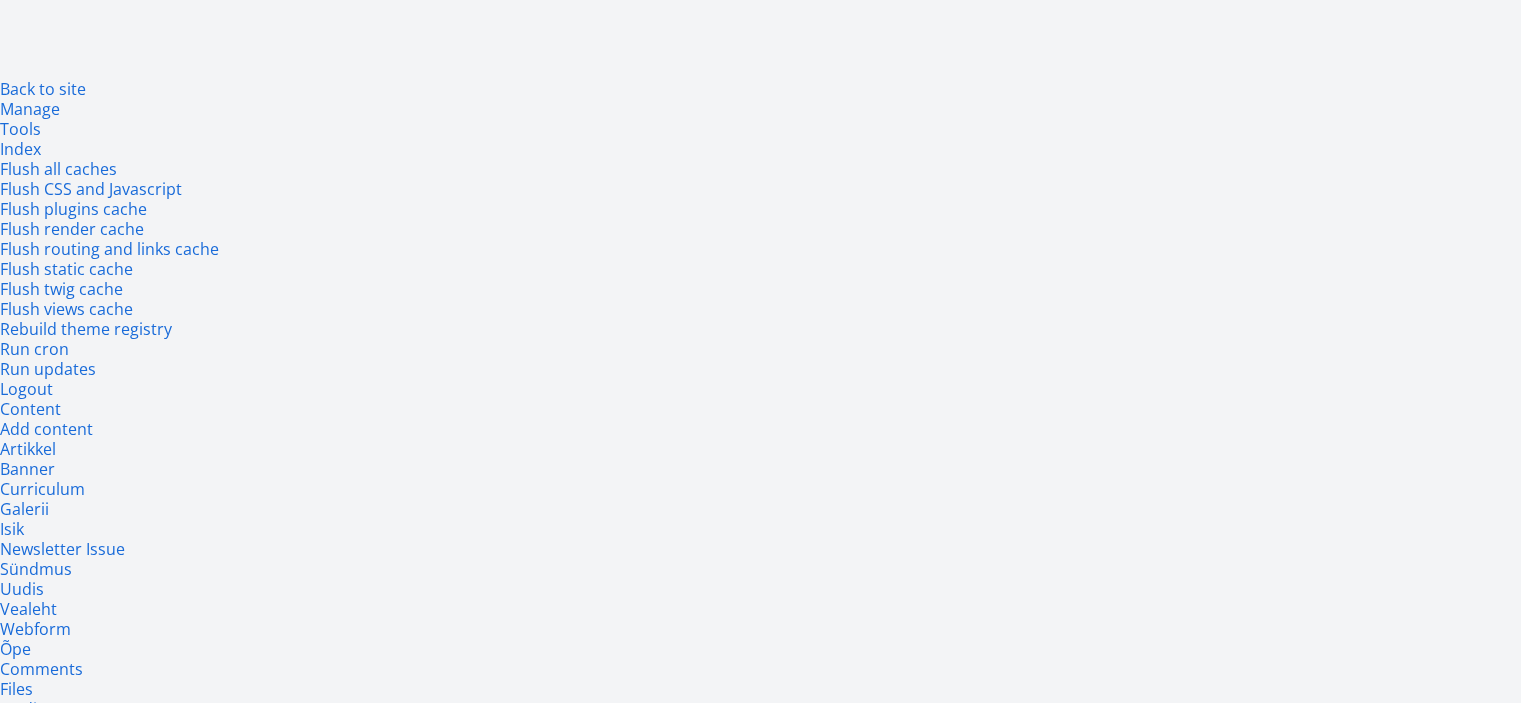 drag, startPoint x: 672, startPoint y: 491, endPoint x: 351, endPoint y: 355, distance: 348.62158 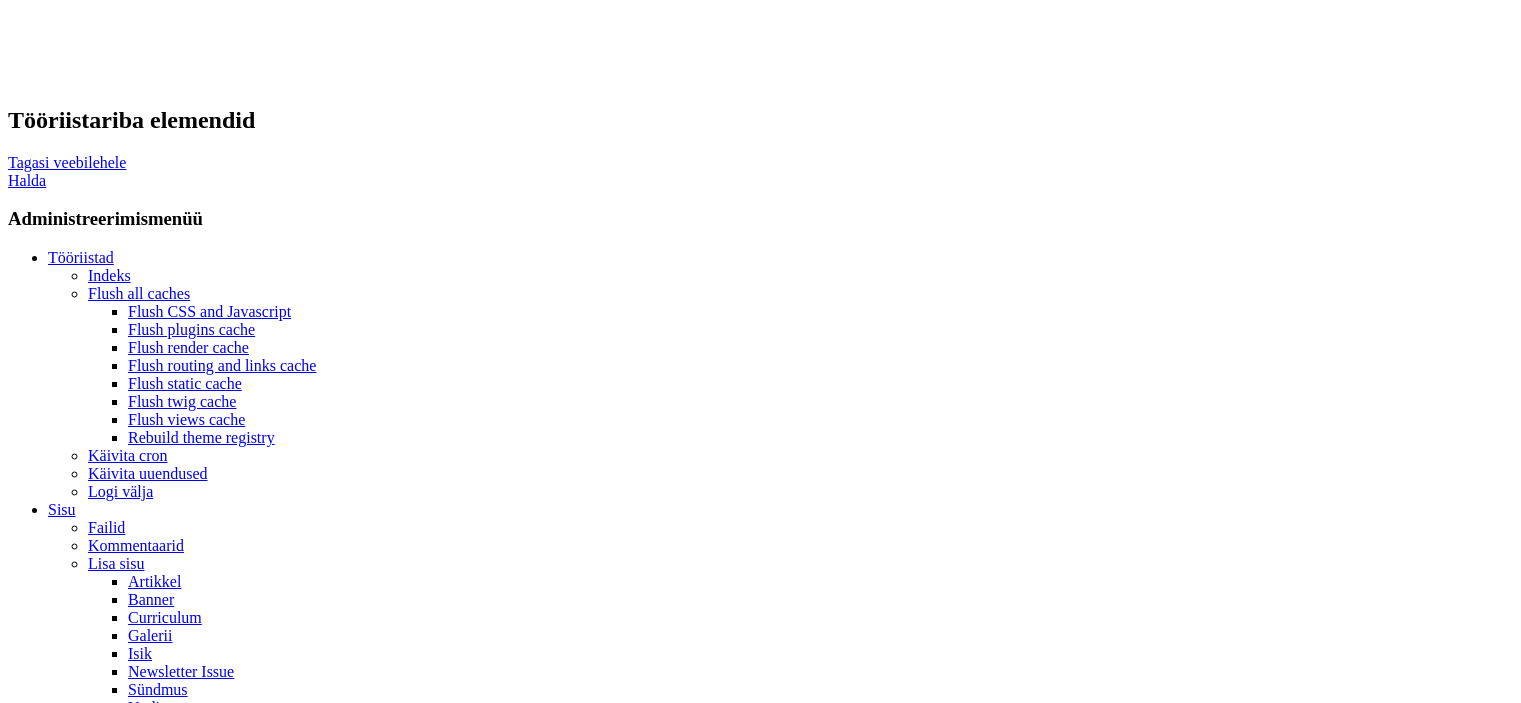 scroll, scrollTop: 0, scrollLeft: 0, axis: both 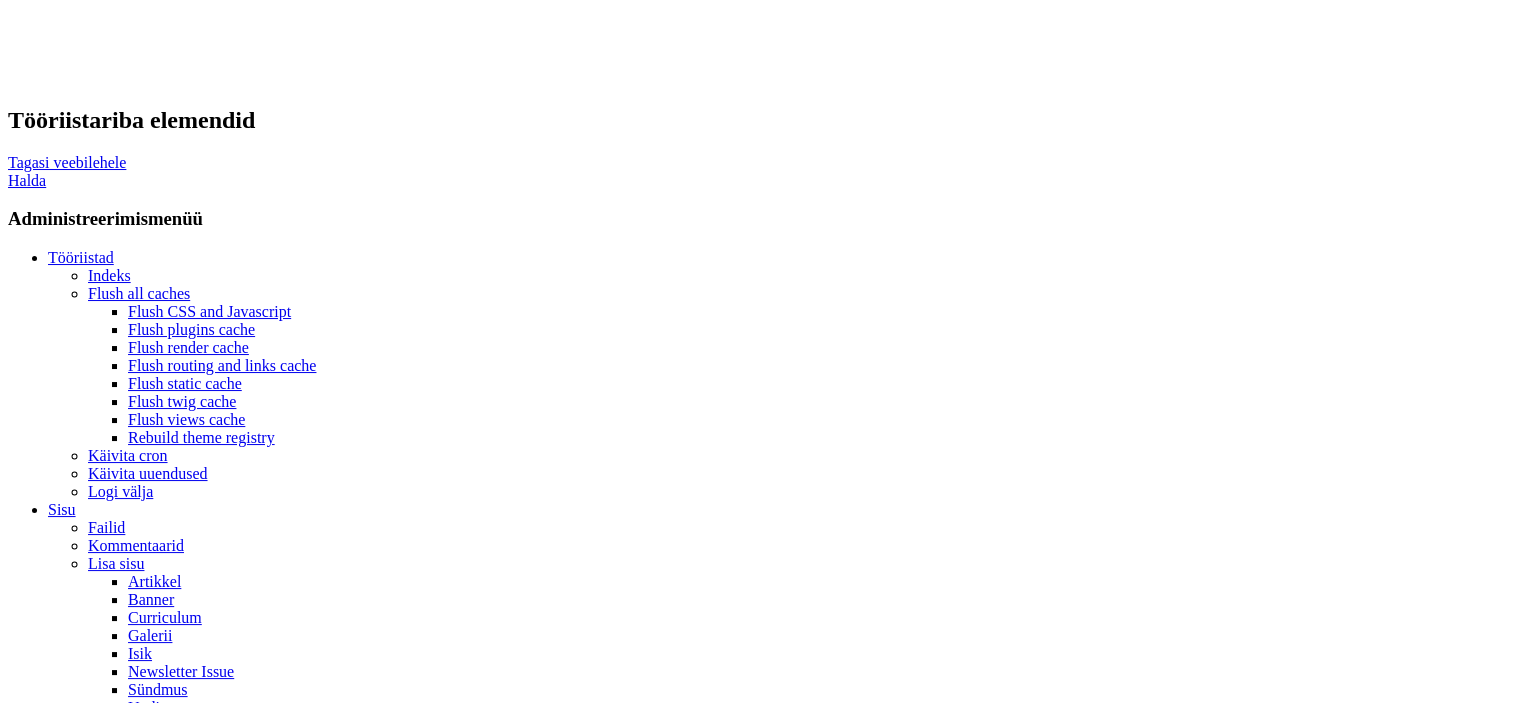 click on "English" at bounding box center (112, 7202) 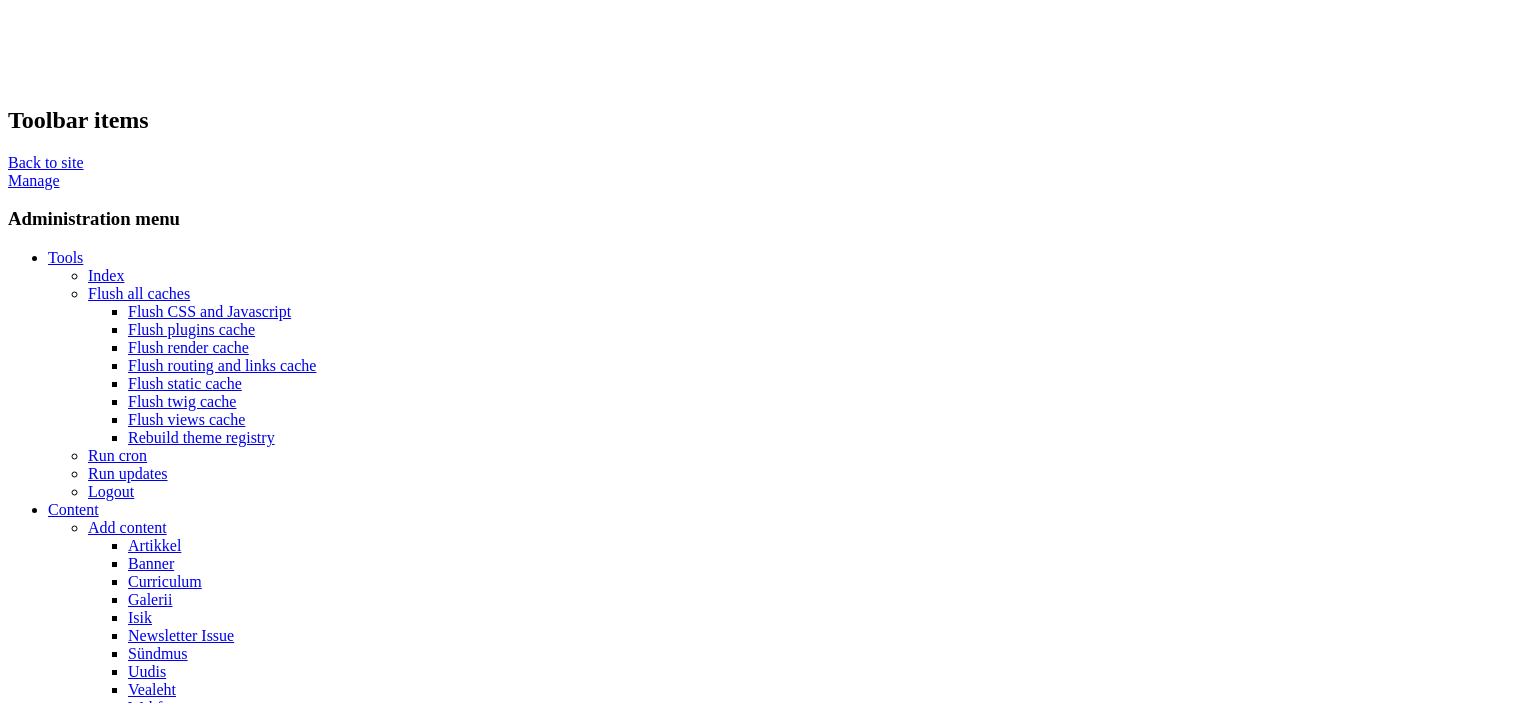 scroll, scrollTop: 0, scrollLeft: 0, axis: both 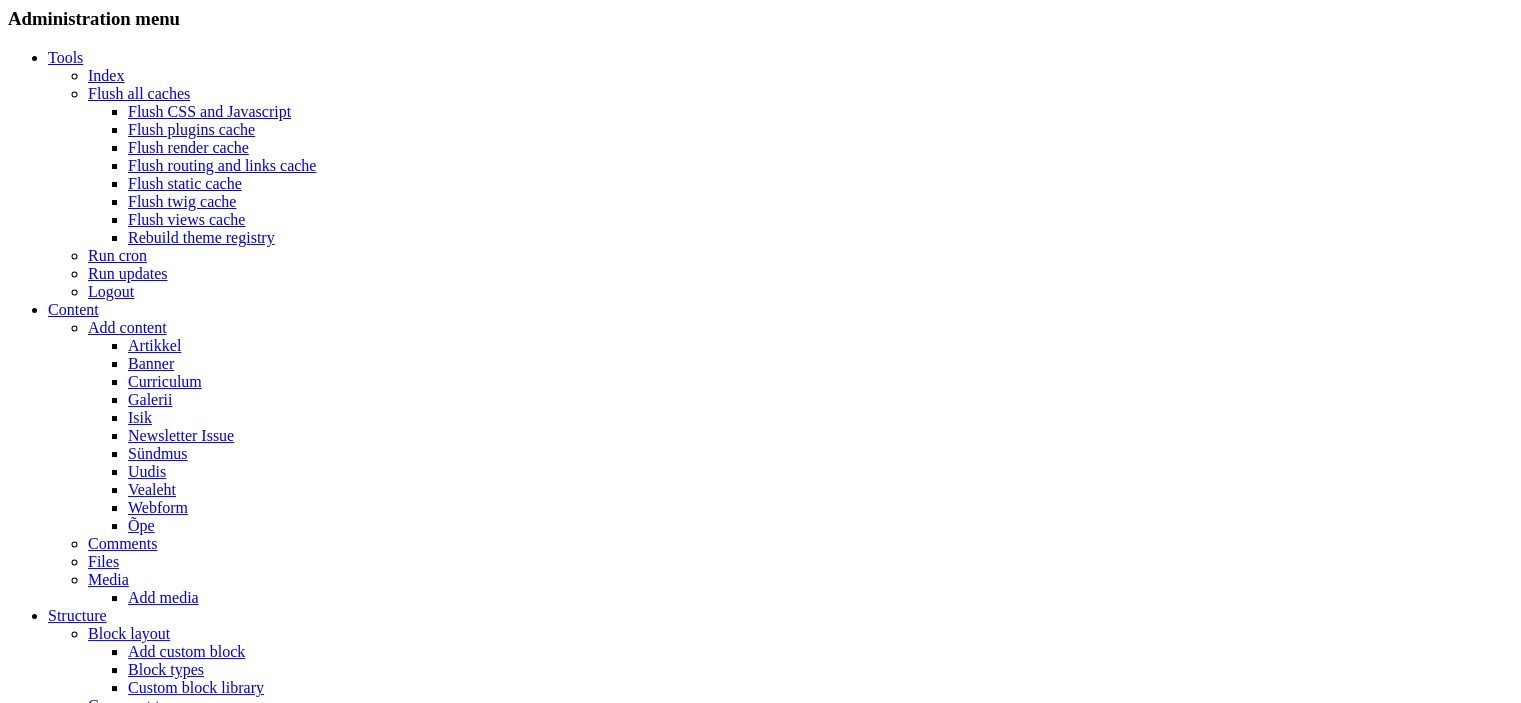 drag, startPoint x: 1049, startPoint y: 454, endPoint x: 352, endPoint y: 133, distance: 767.3656 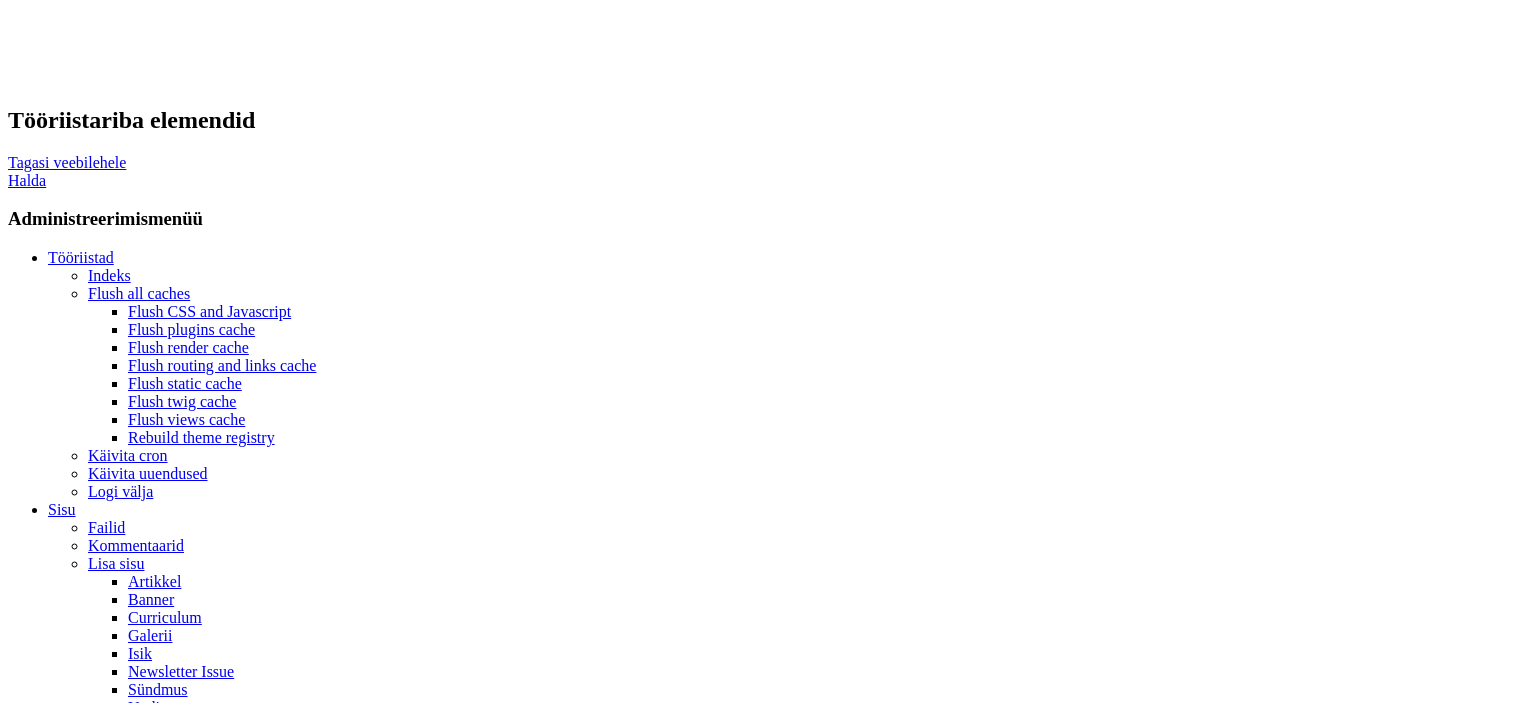 scroll, scrollTop: 0, scrollLeft: 0, axis: both 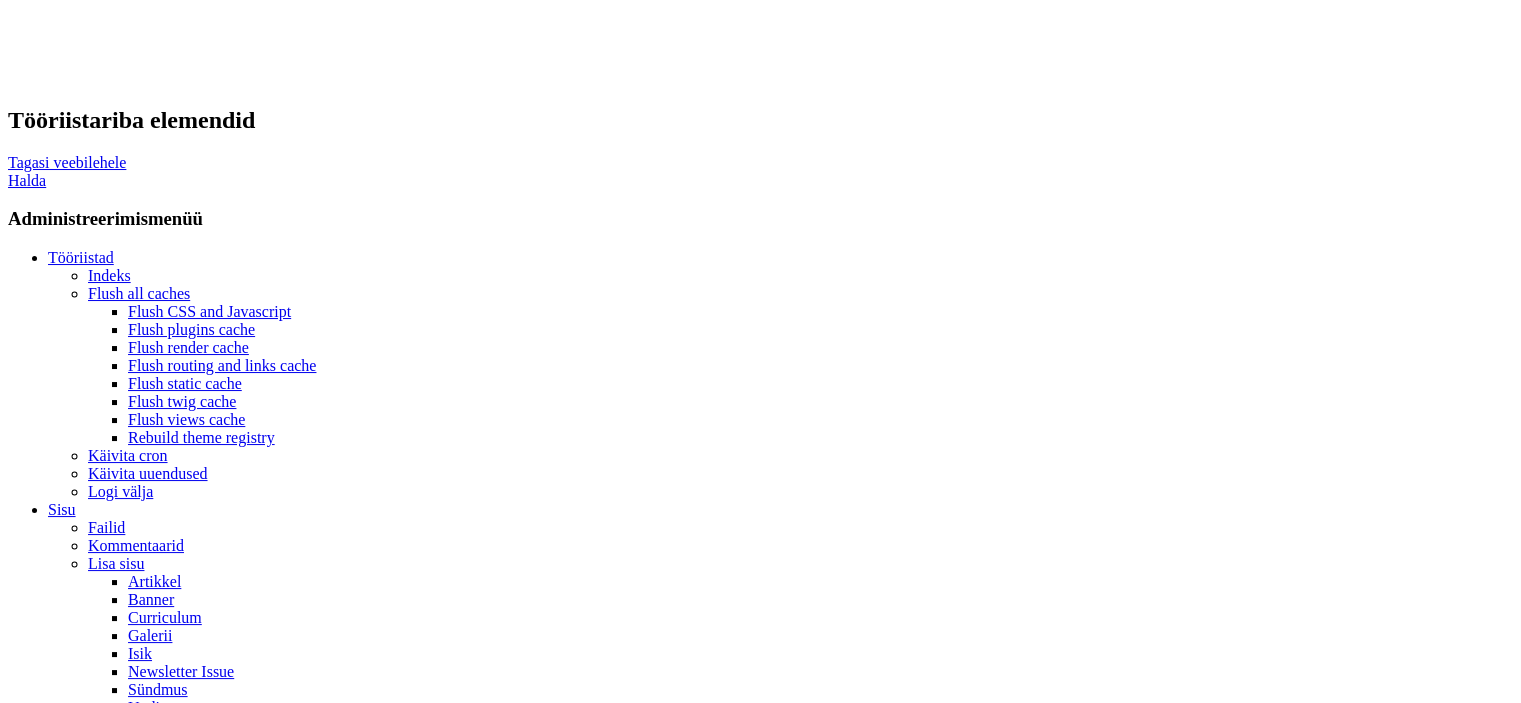 click on "English" at bounding box center (112, 7202) 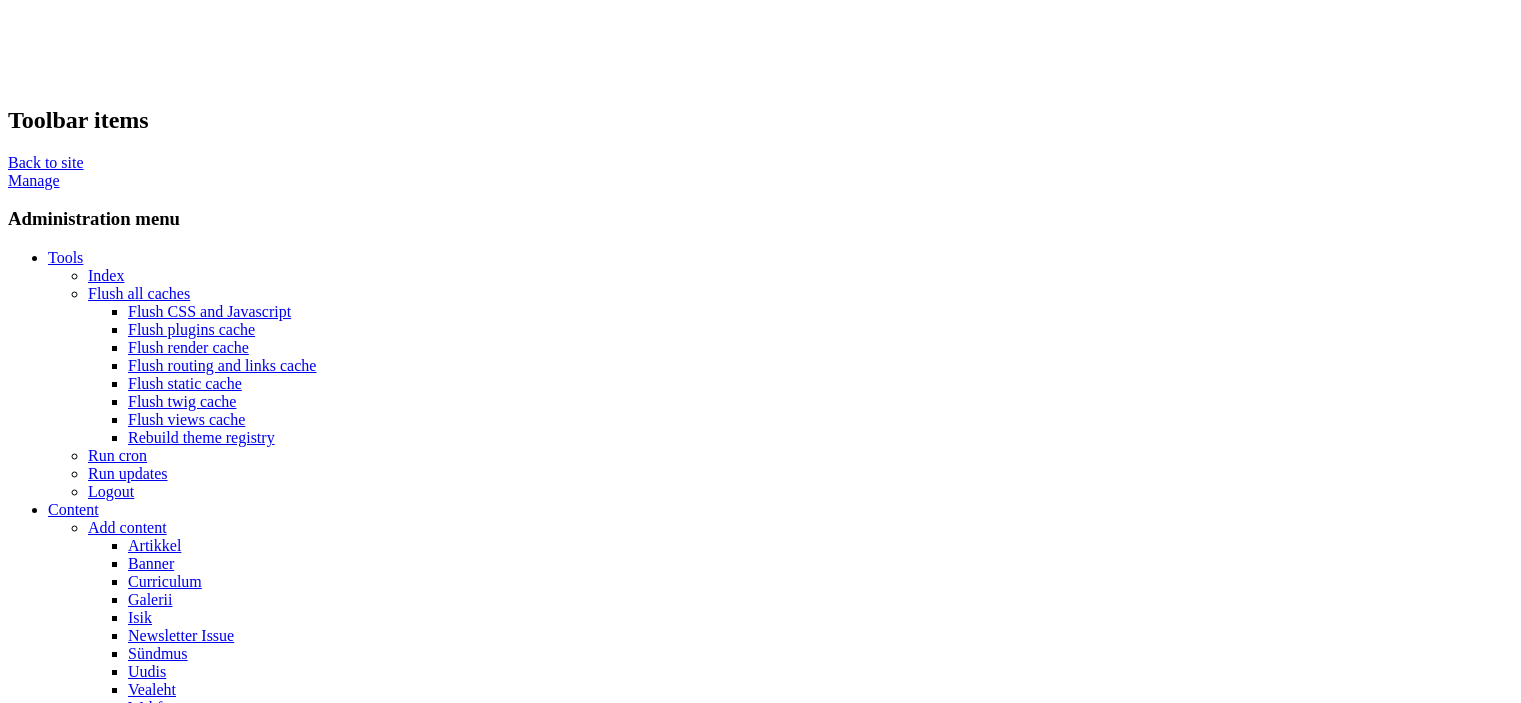 scroll, scrollTop: 0, scrollLeft: 0, axis: both 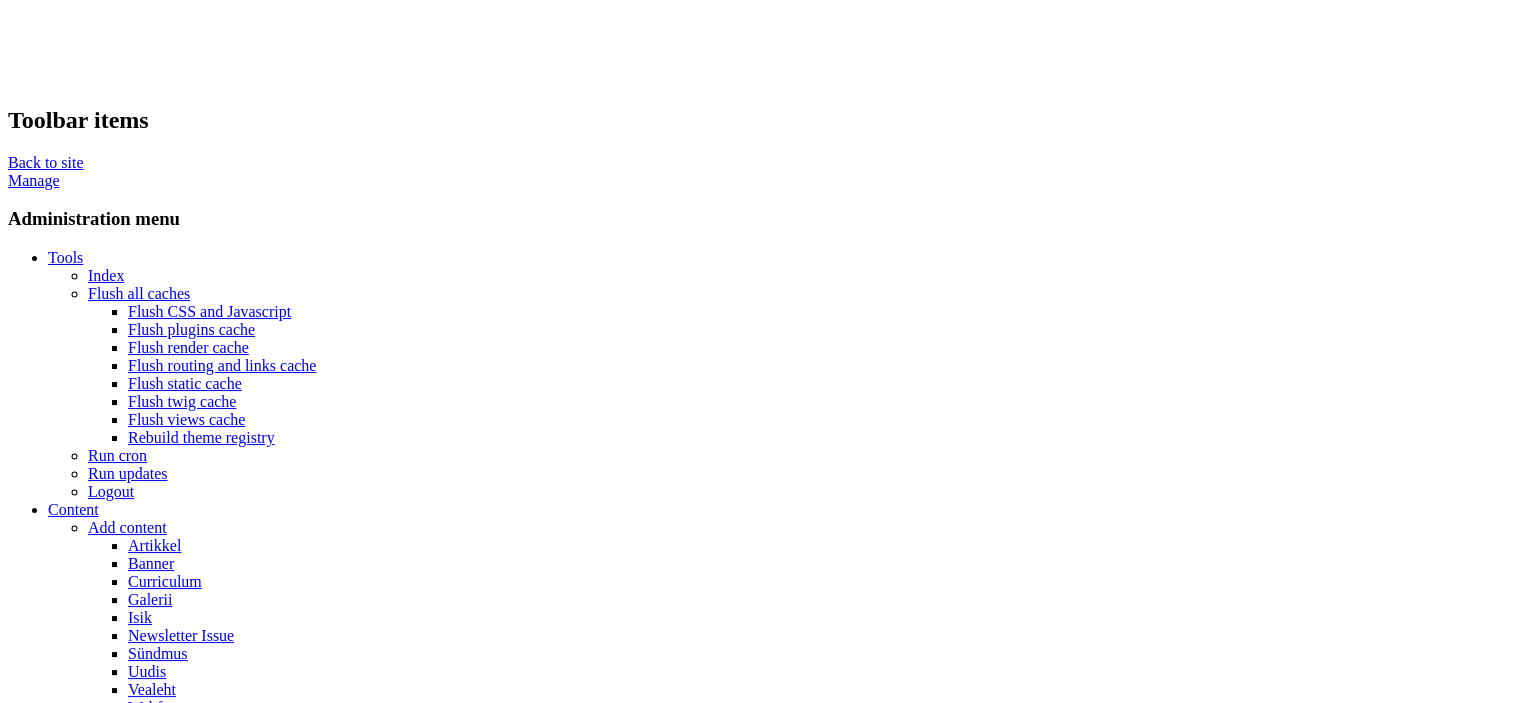 drag, startPoint x: 595, startPoint y: 551, endPoint x: 346, endPoint y: 351, distance: 319.37595 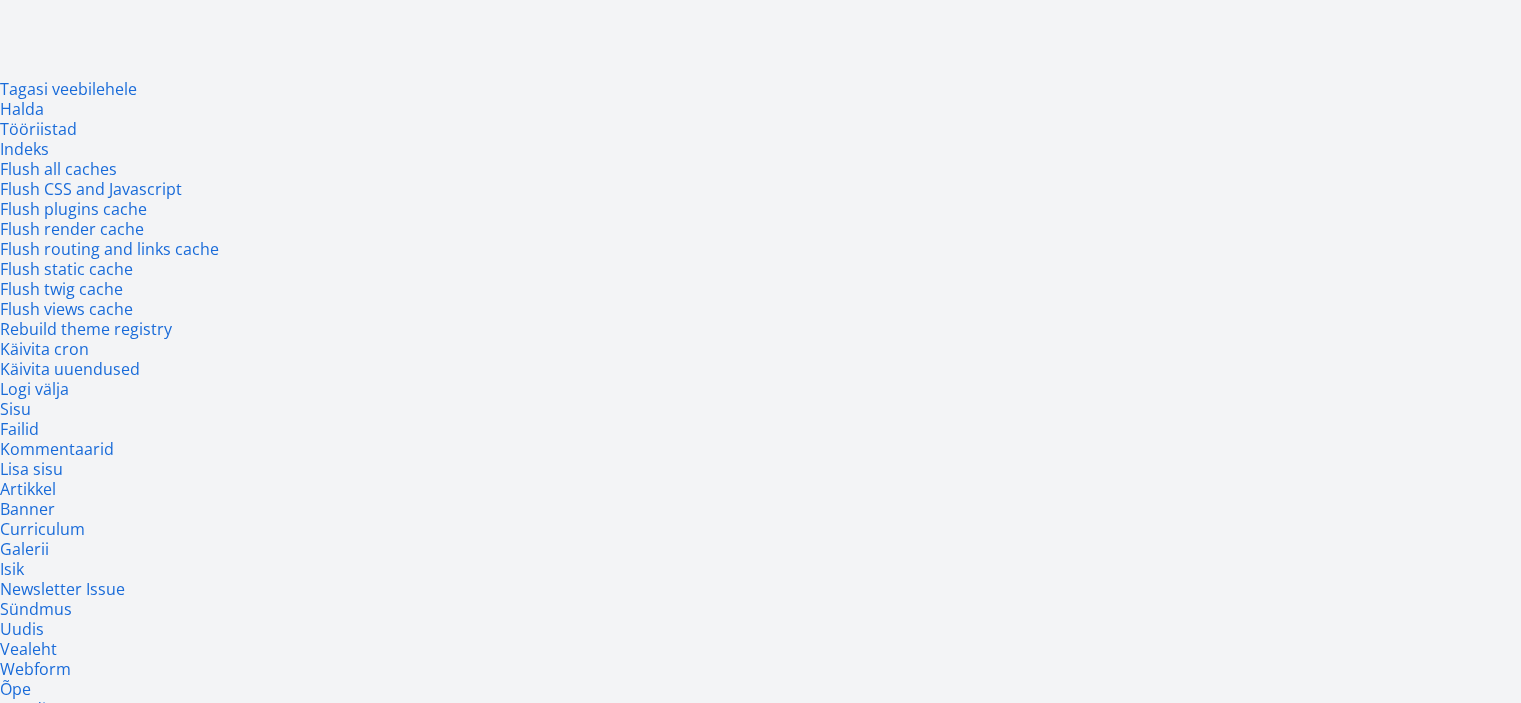 scroll, scrollTop: 0, scrollLeft: 0, axis: both 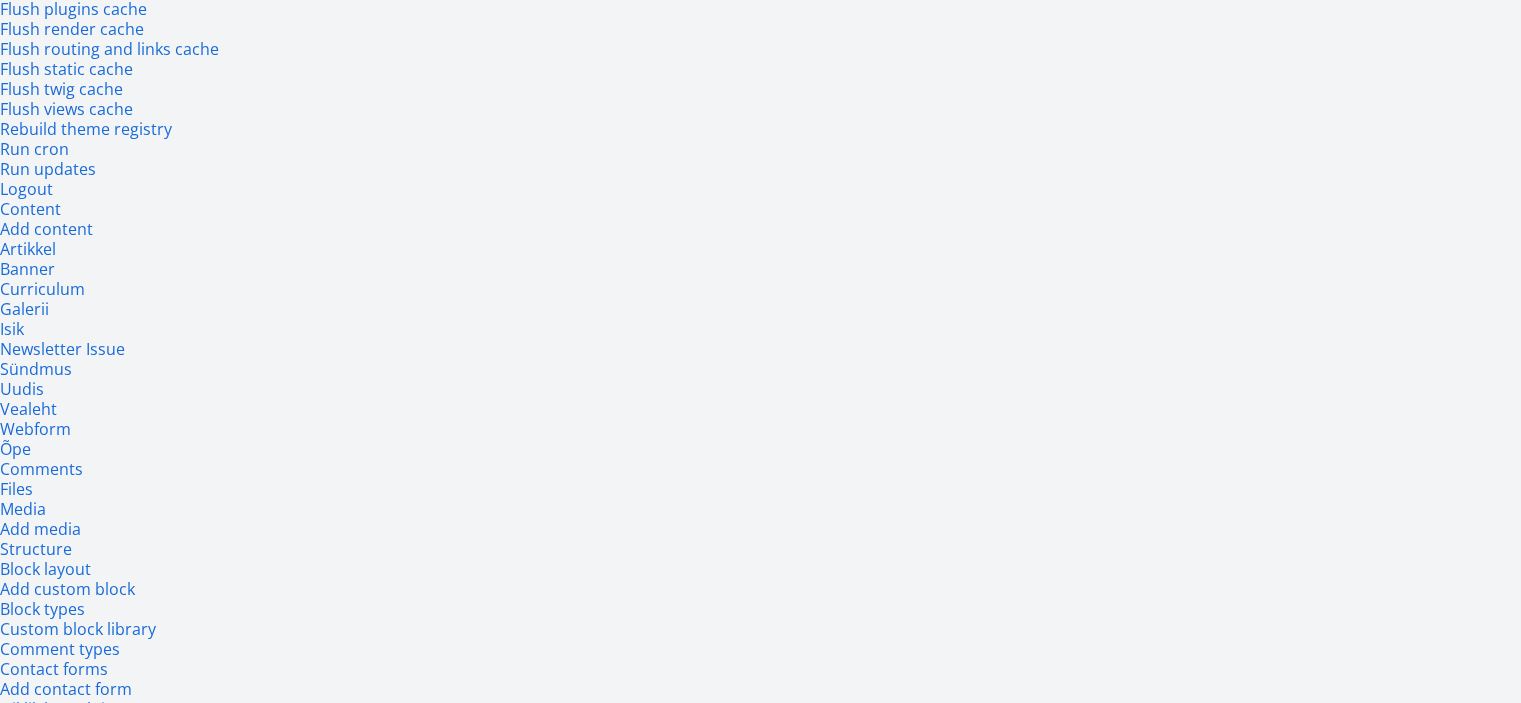 drag, startPoint x: 882, startPoint y: 526, endPoint x: 340, endPoint y: 146, distance: 661.9396 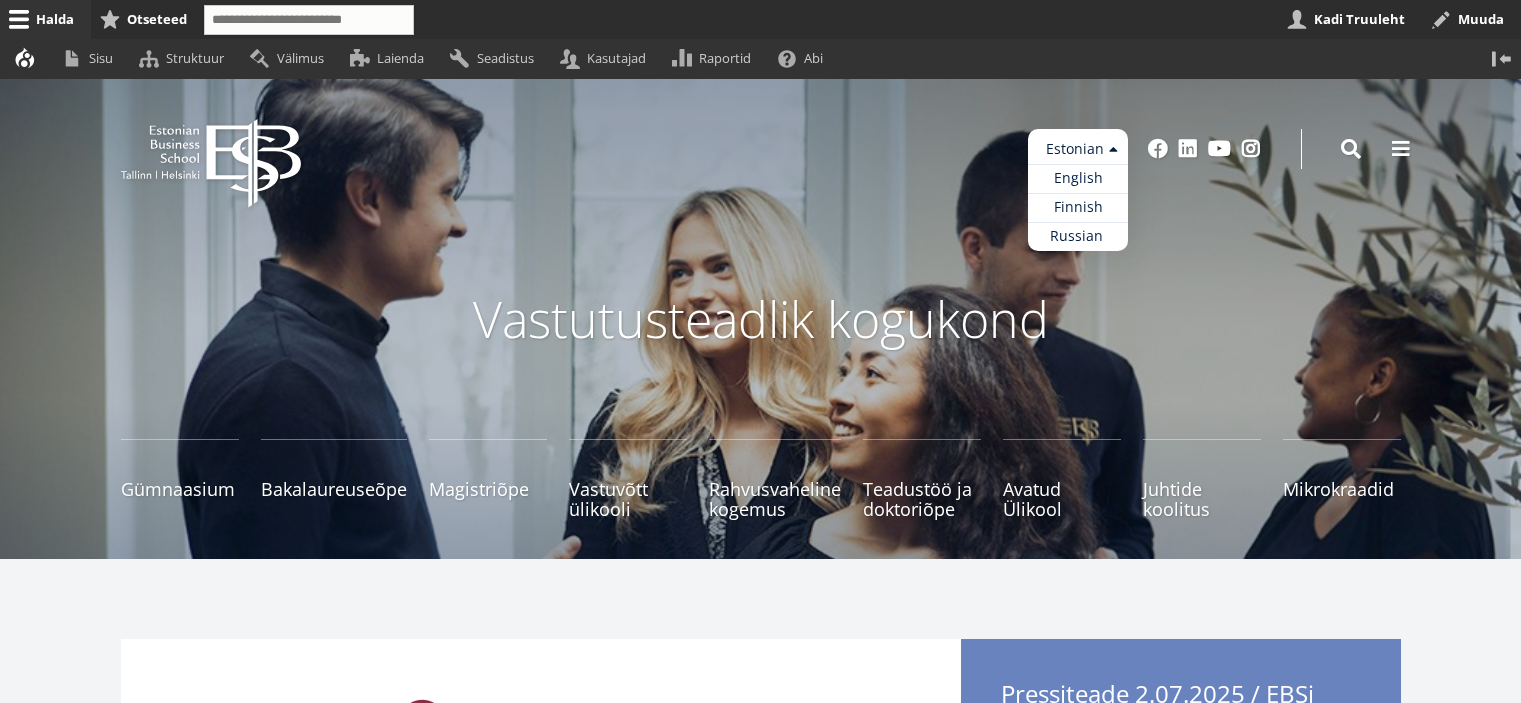 scroll, scrollTop: 0, scrollLeft: 0, axis: both 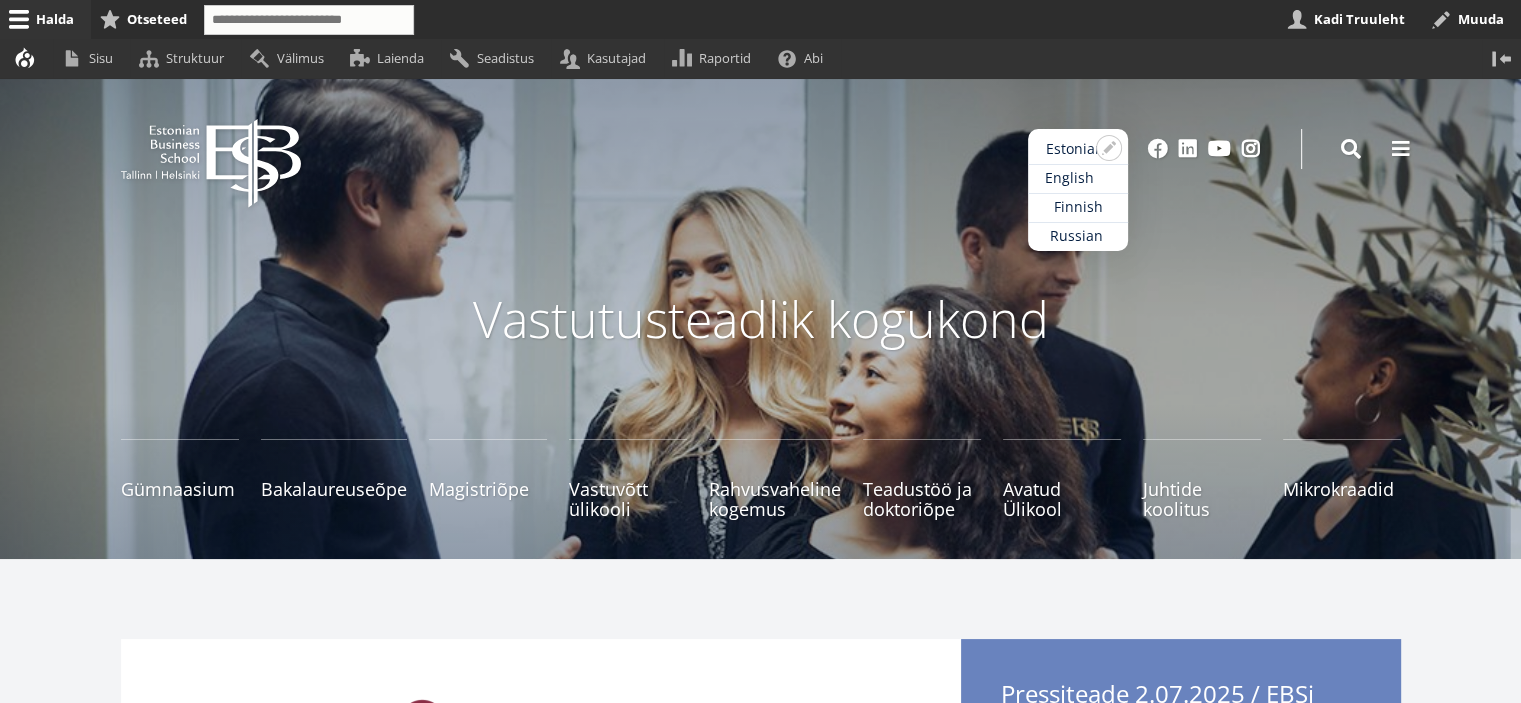 click on "English" at bounding box center [1078, 178] 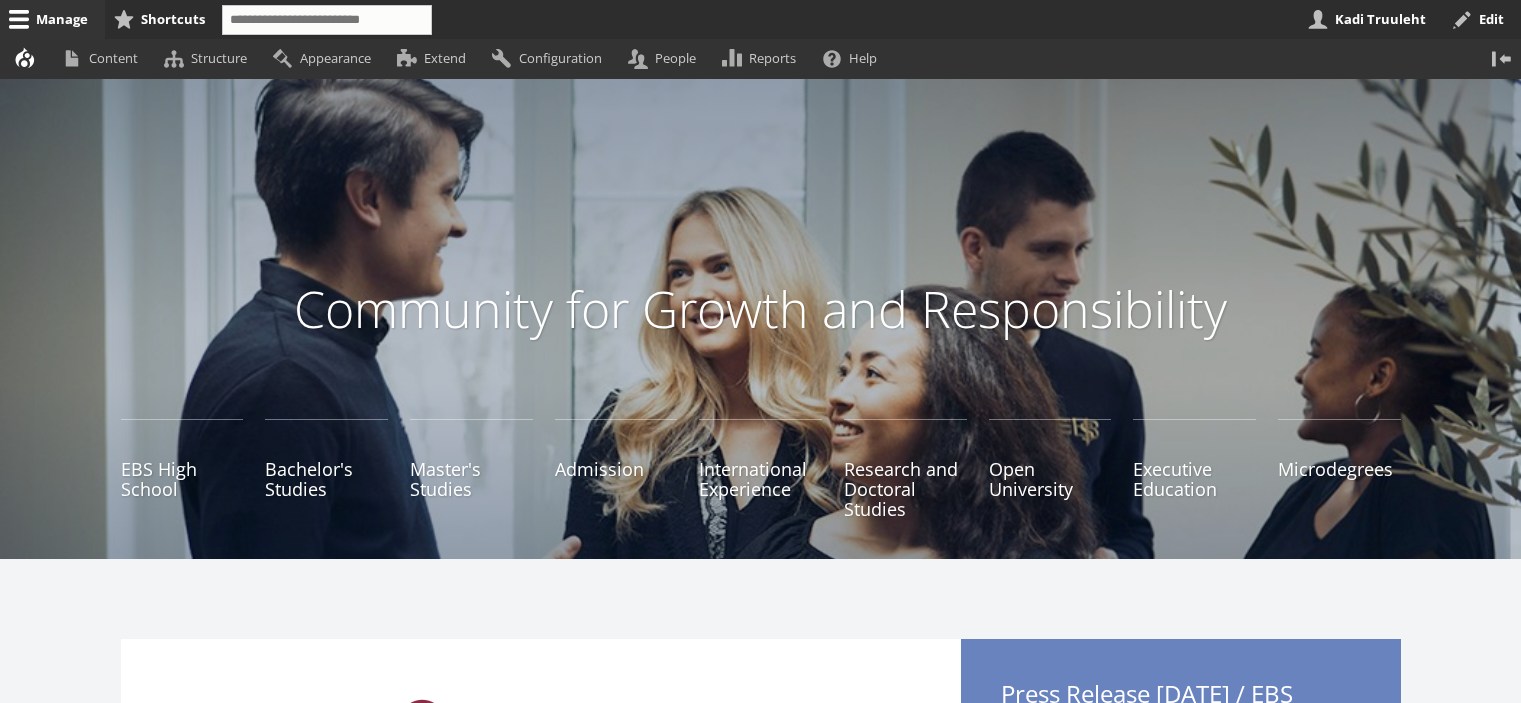 scroll, scrollTop: 805, scrollLeft: 0, axis: vertical 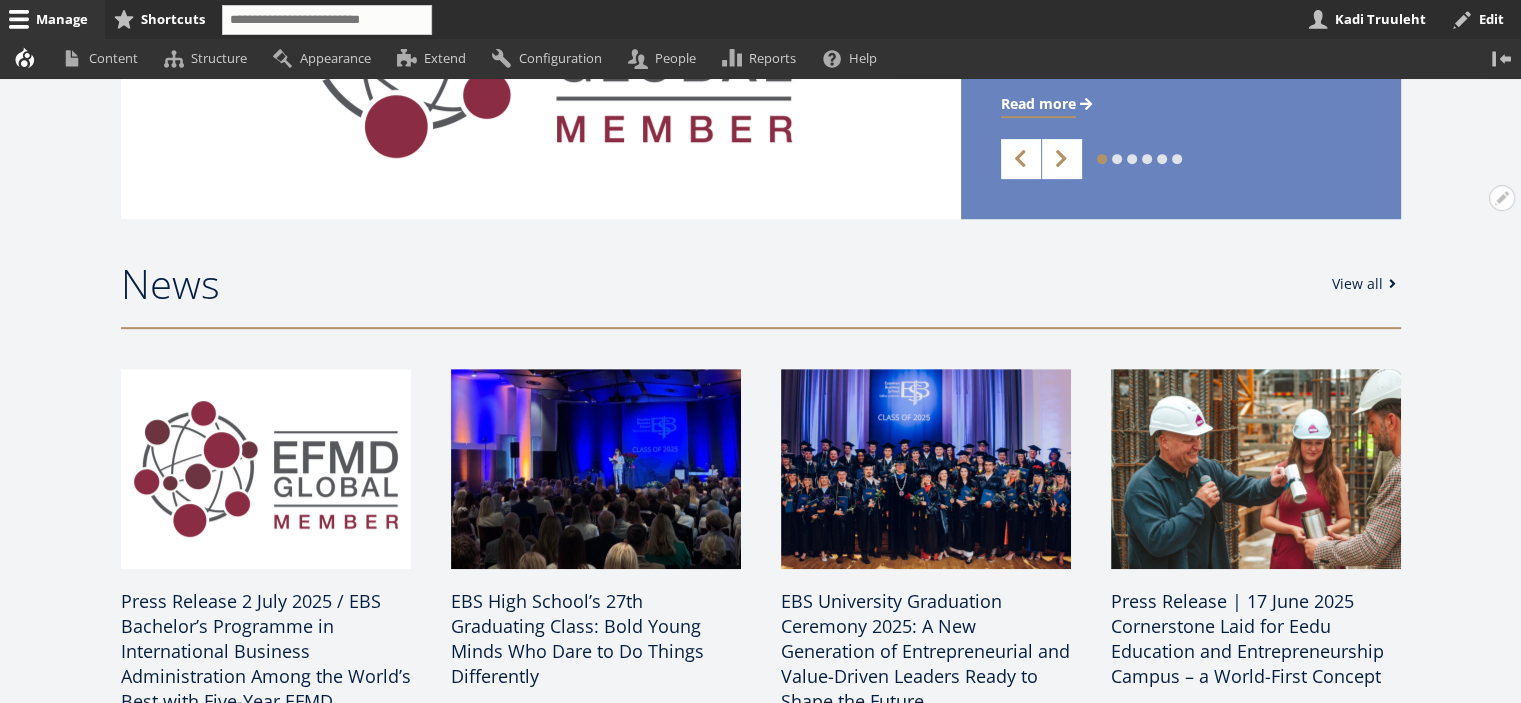 click on "View all" at bounding box center [1367, 284] 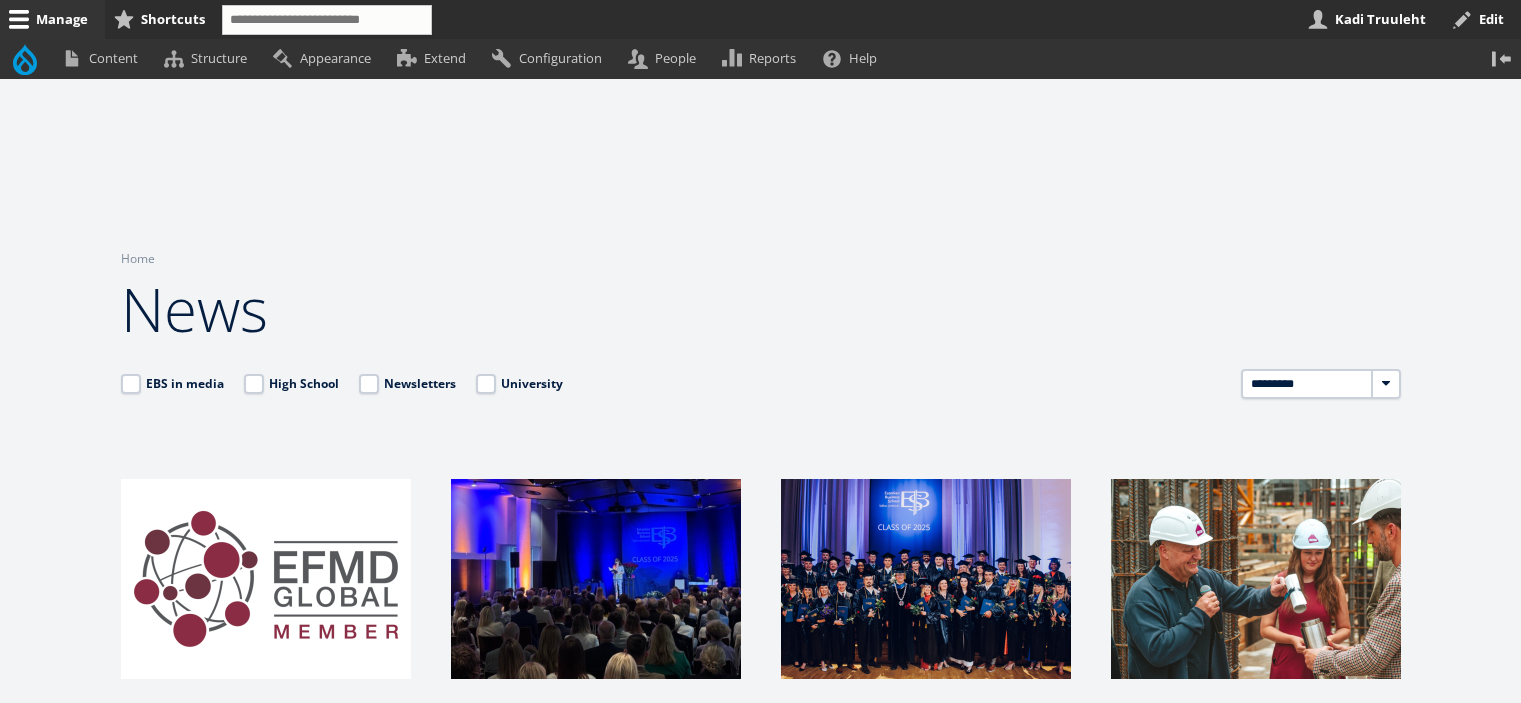 scroll, scrollTop: 500, scrollLeft: 0, axis: vertical 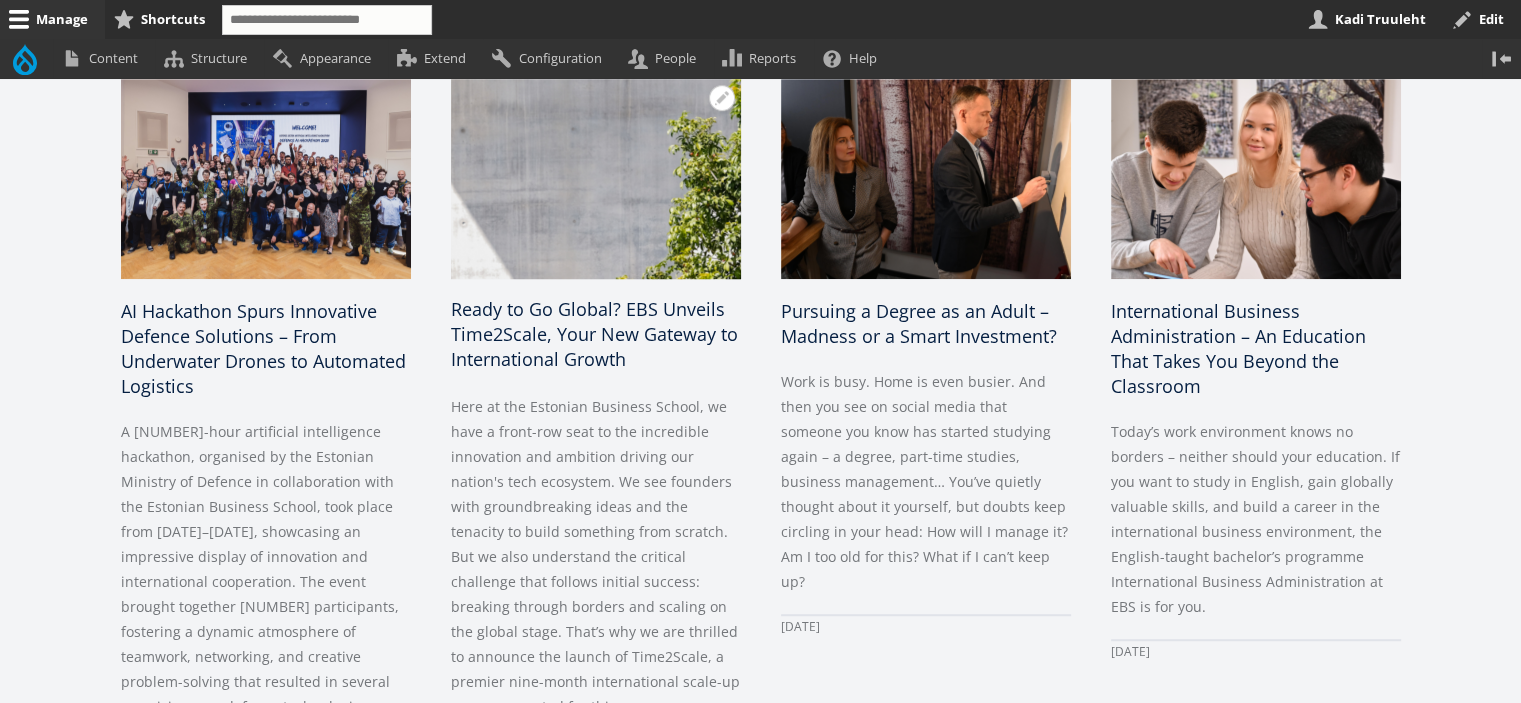 click on "Ready to Go Global? EBS Unveils Time2Scale, Your New Gateway to International Growth" at bounding box center (594, 334) 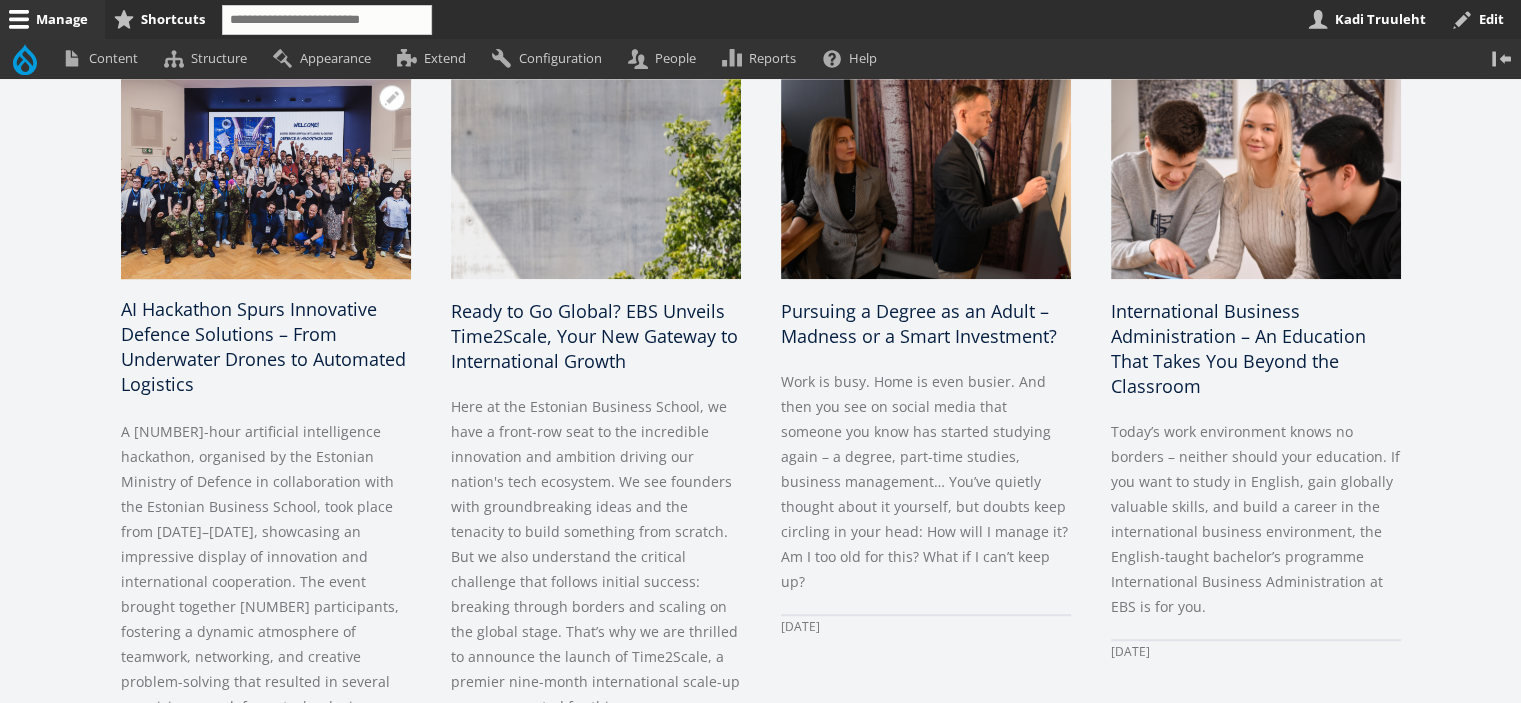 click on "AI Hackathon Spurs Innovative Defence Solutions – From Underwater Drones to Automated Logistics" at bounding box center [263, 346] 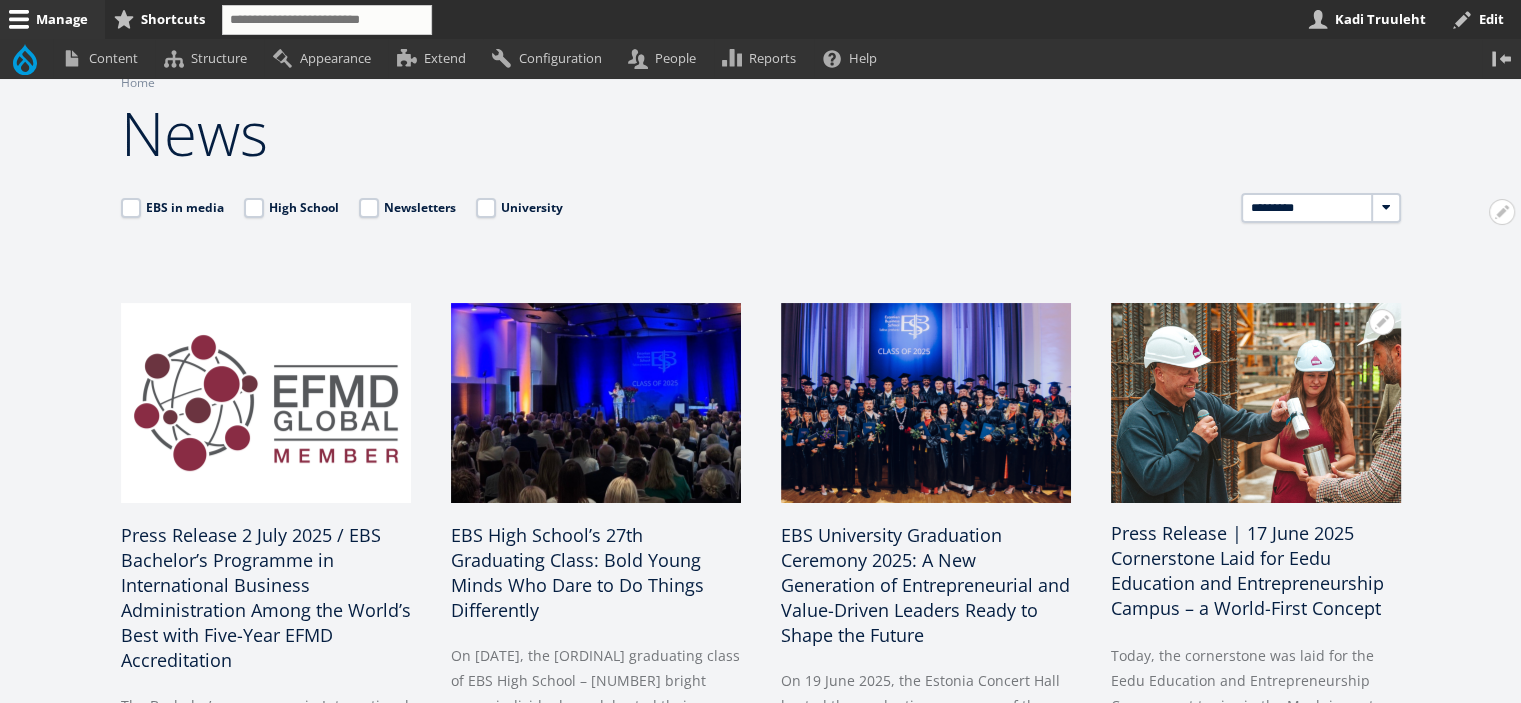 scroll, scrollTop: 0, scrollLeft: 0, axis: both 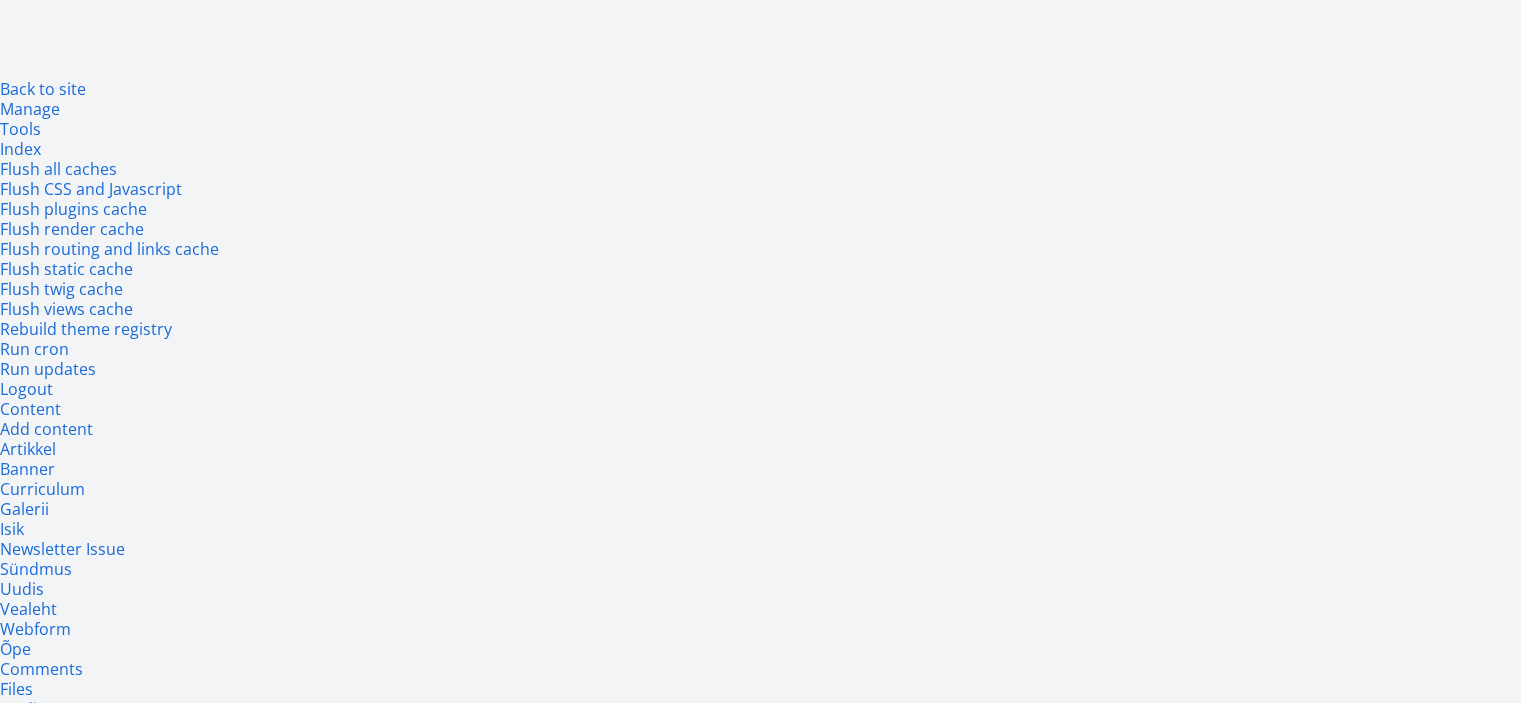 drag, startPoint x: 548, startPoint y: 566, endPoint x: 344, endPoint y: 333, distance: 309.68533 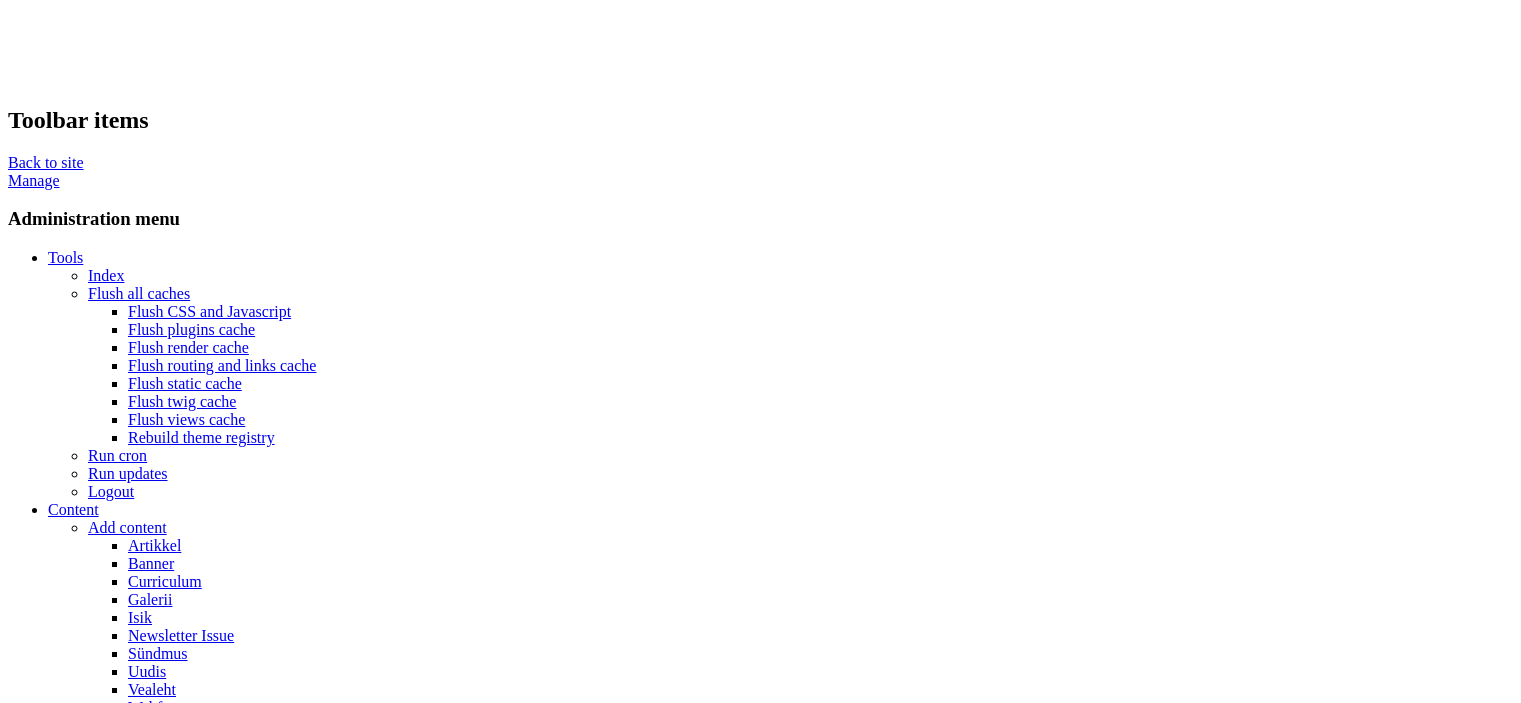 scroll, scrollTop: 0, scrollLeft: 0, axis: both 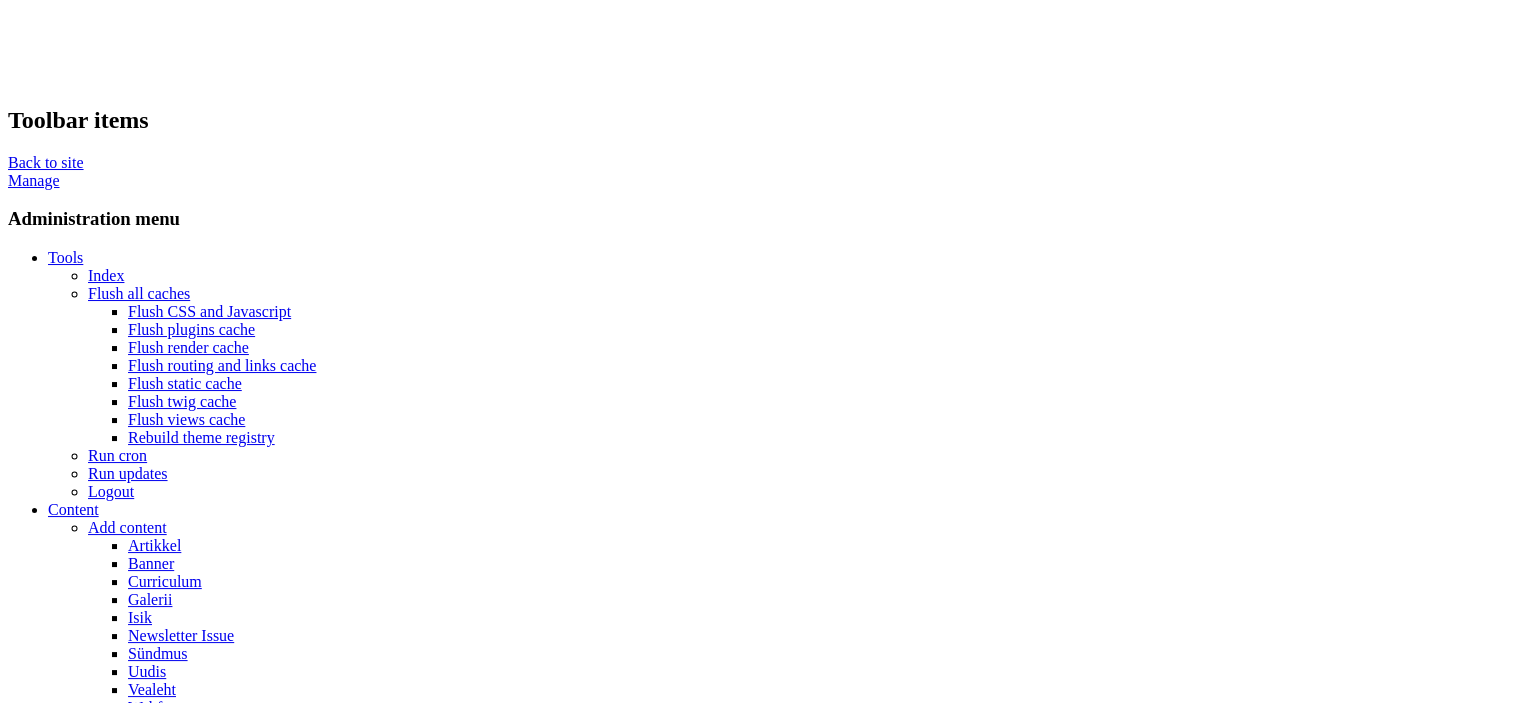 drag, startPoint x: 909, startPoint y: 569, endPoint x: 328, endPoint y: 343, distance: 623.4076 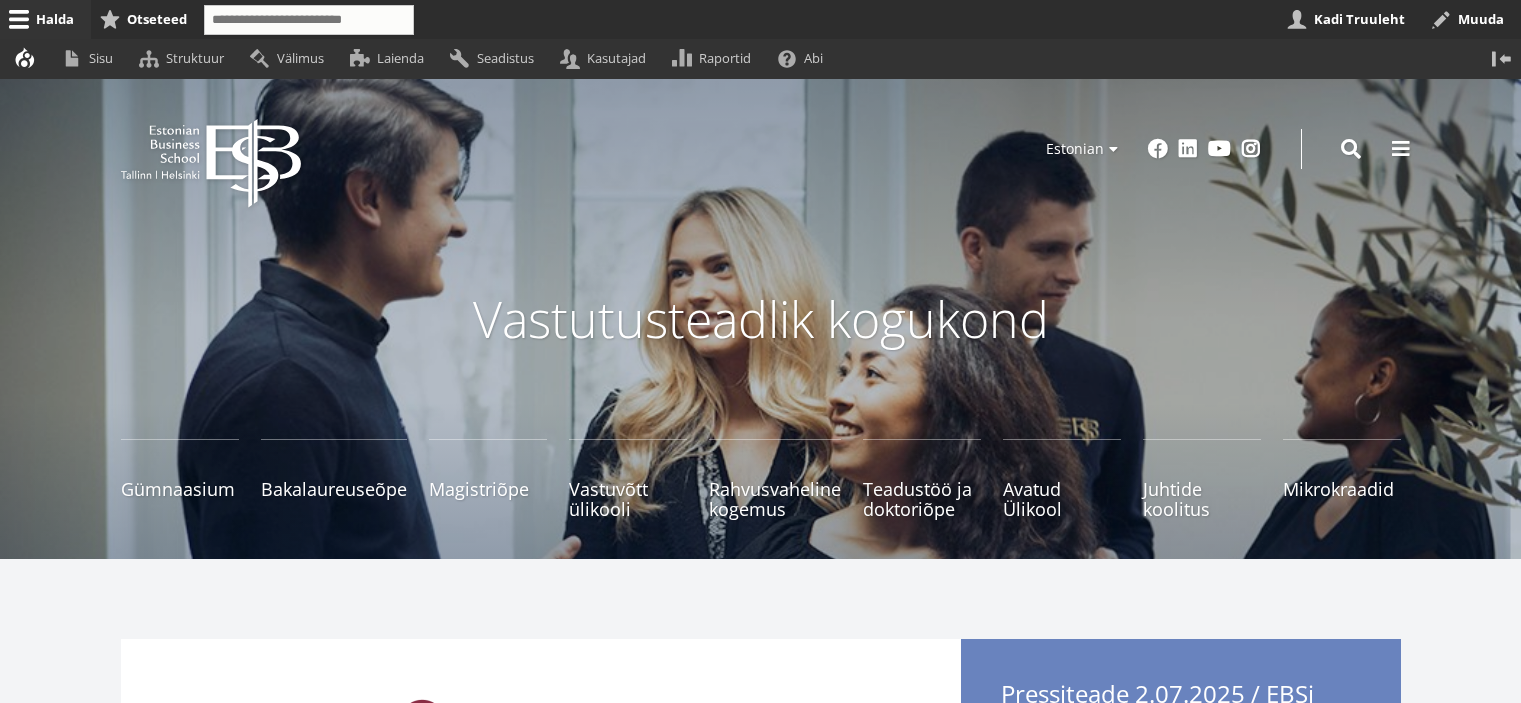 scroll, scrollTop: 0, scrollLeft: 0, axis: both 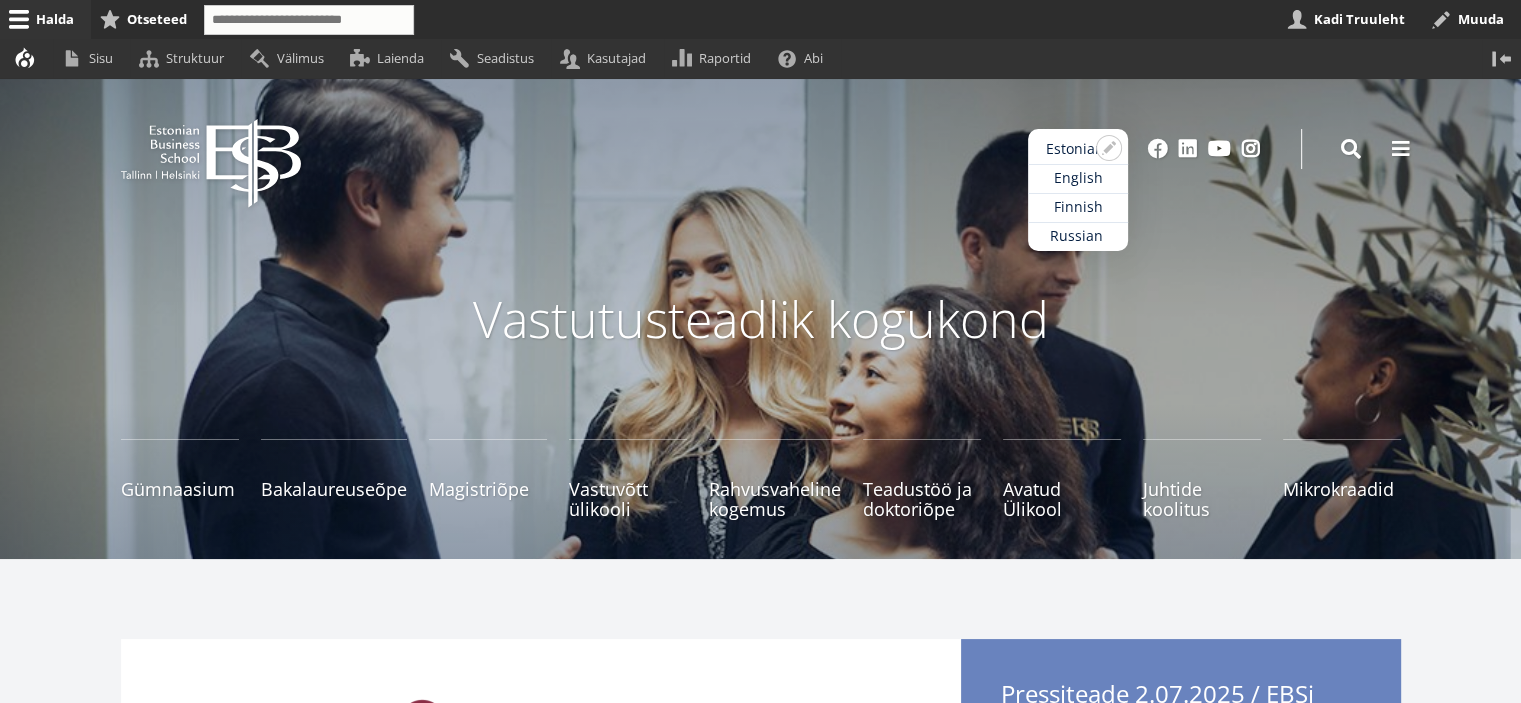 click on "Estonian English Finnish        Russian" at bounding box center [1078, 190] 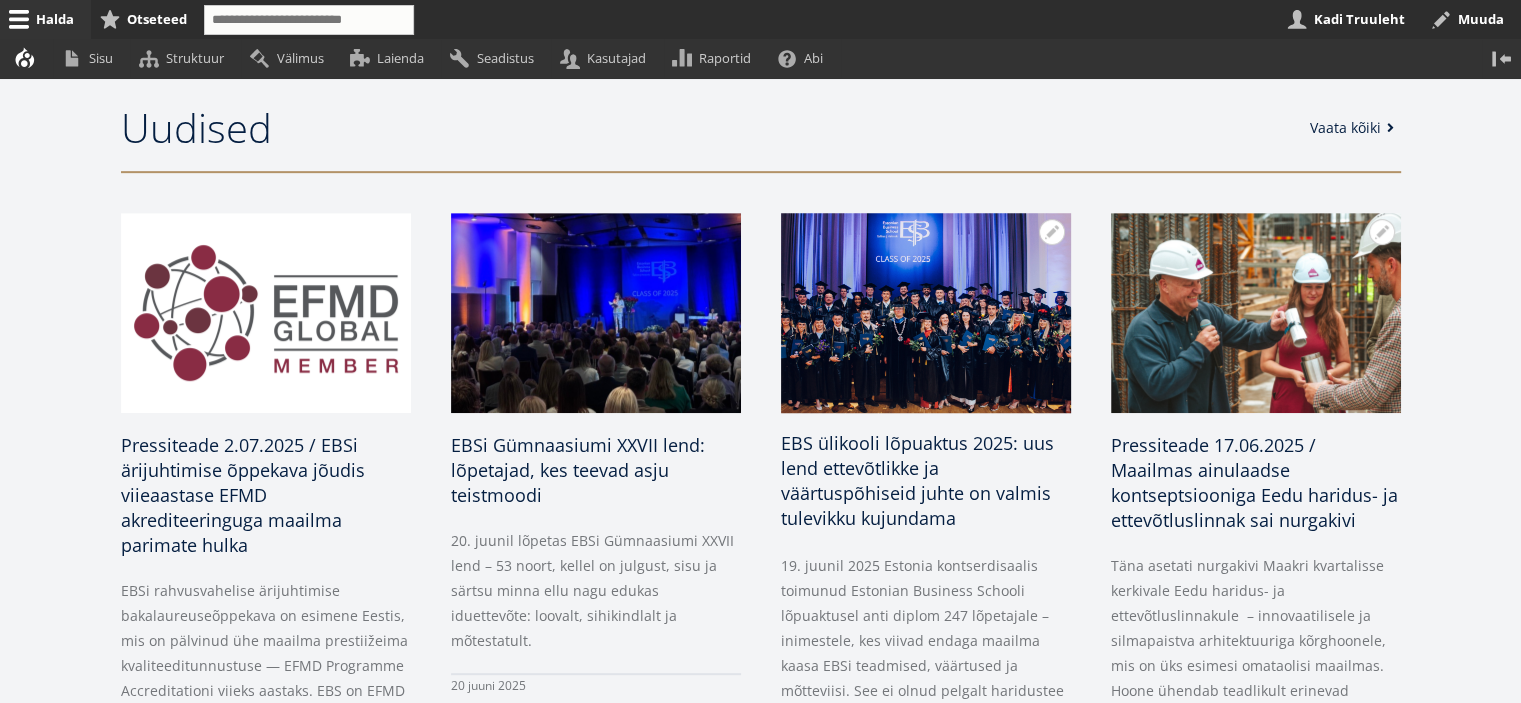 scroll, scrollTop: 1000, scrollLeft: 0, axis: vertical 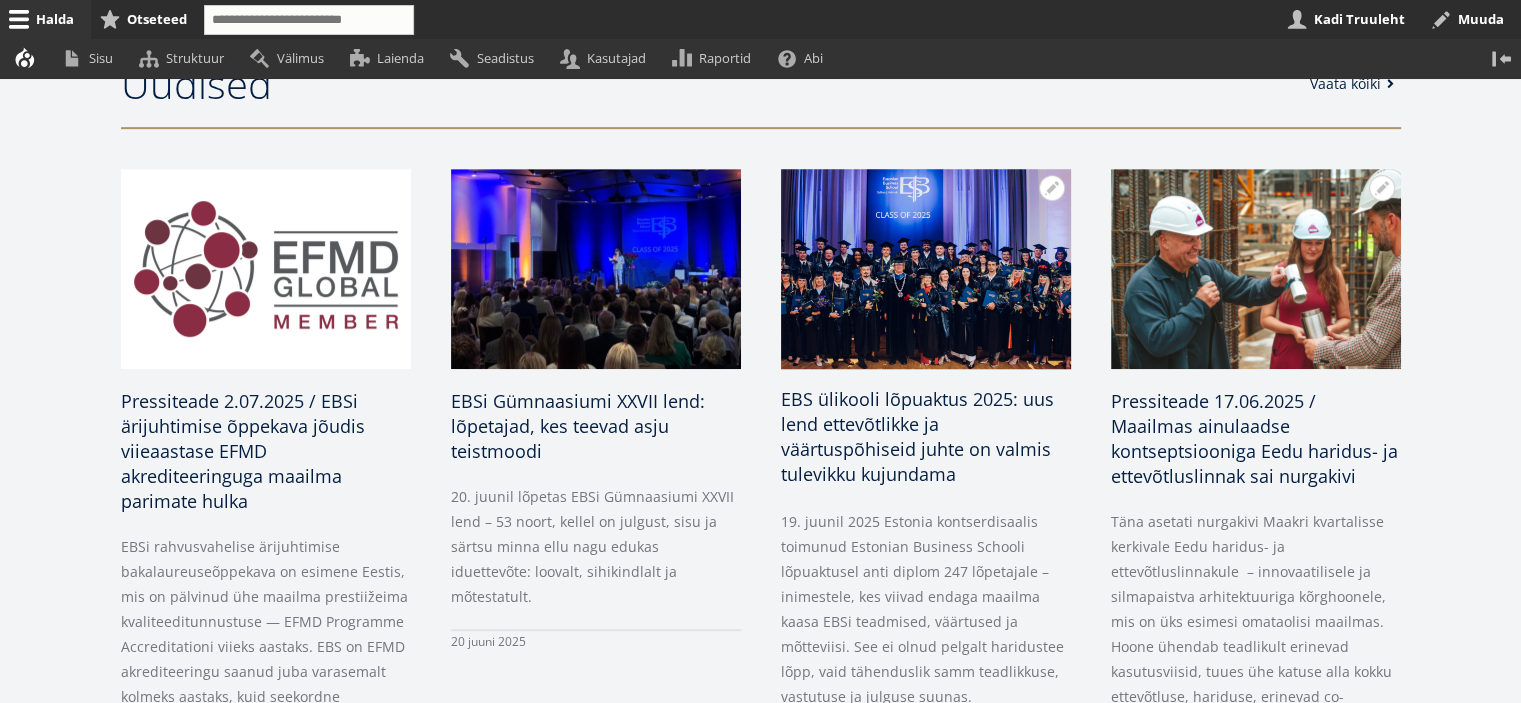 click on "EBS ülikooli lõpuaktus 2025: uus lend ettevõtlikke ja väärtuspõhiseid juhte on valmis tulevikku kujundama" at bounding box center (917, 436) 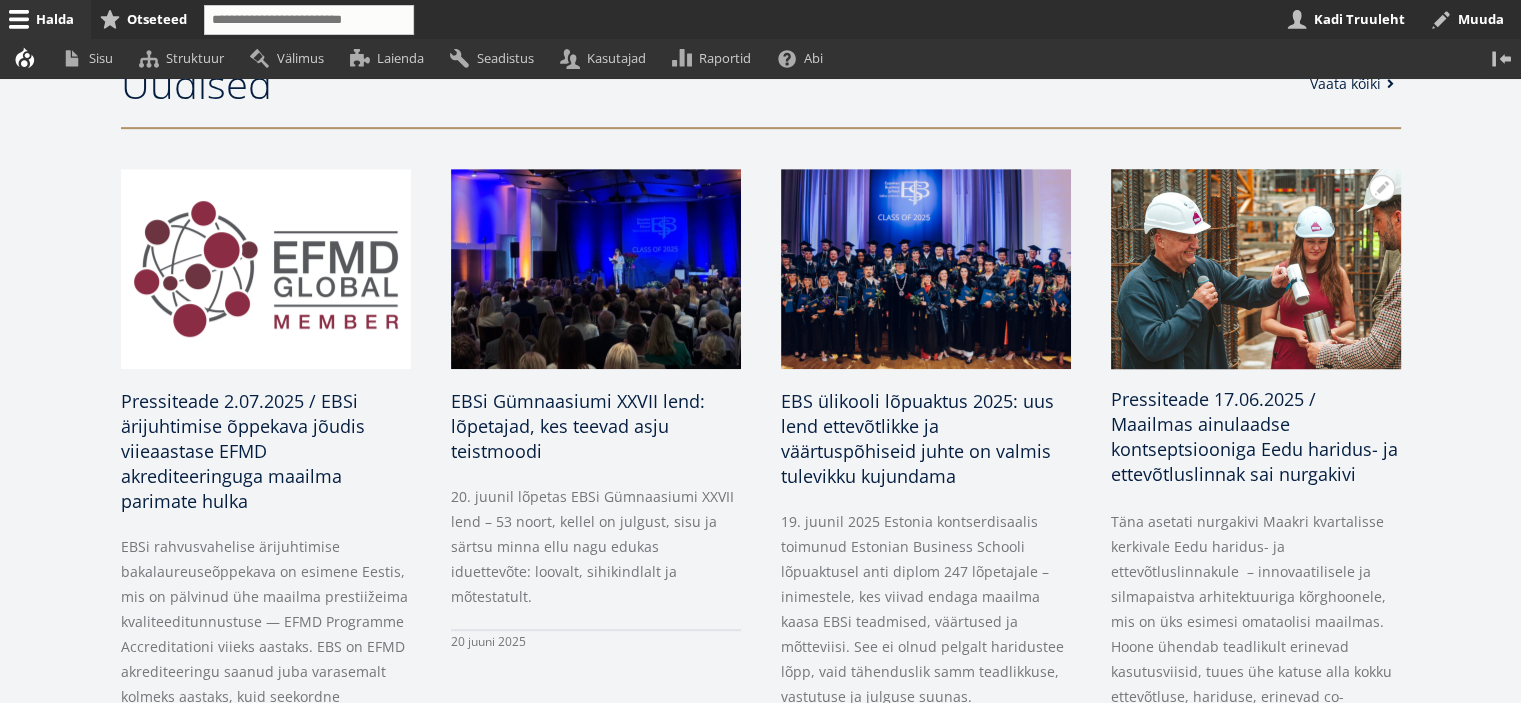click on "Pressiteade 17.06.2025 / Maailmas ainulaadse kontseptsiooniga Eedu haridus- ja ettevõtluslinnak sai nurgakivi" at bounding box center (1254, 436) 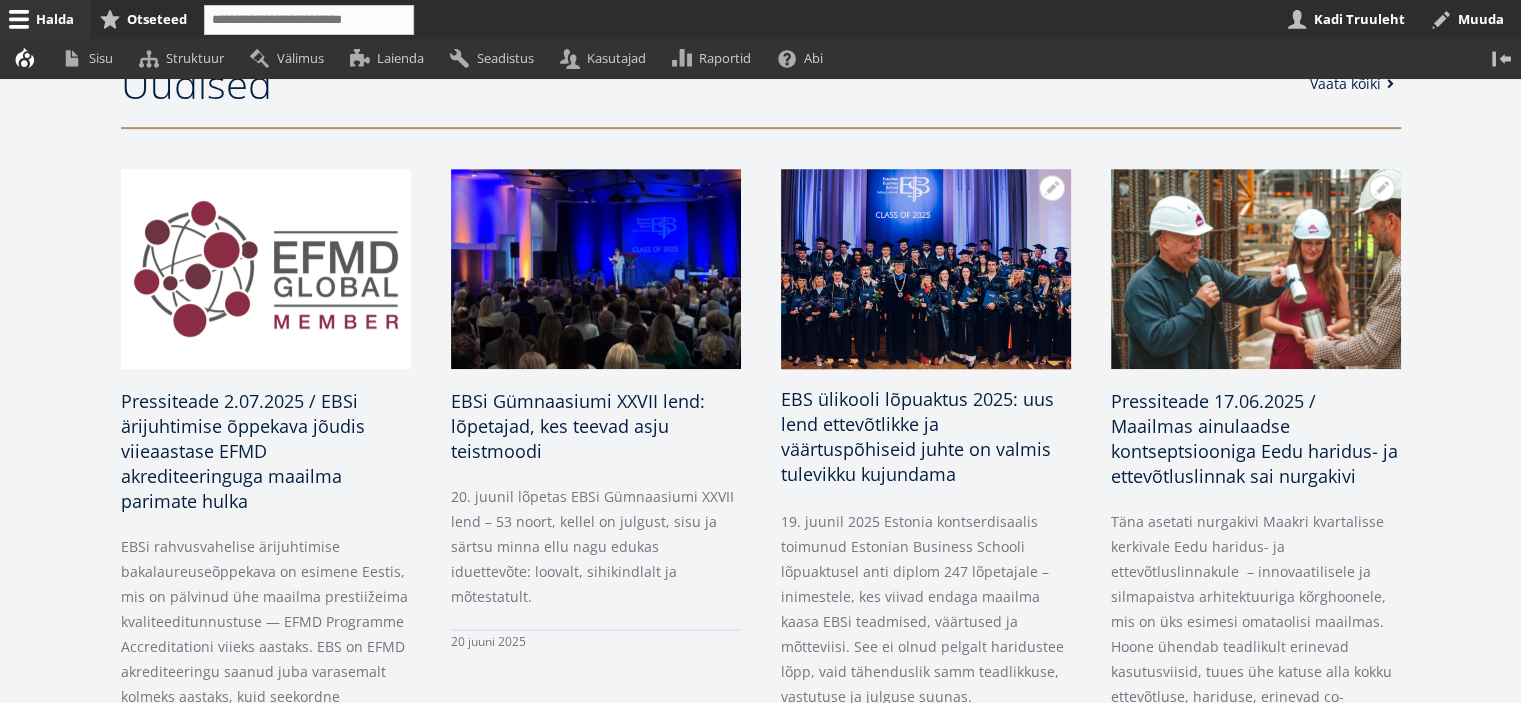 click on "EBS ülikooli lõpuaktus 2025: uus lend ettevõtlikke ja väärtuspõhiseid juhte on valmis tulevikku kujundama" at bounding box center [917, 436] 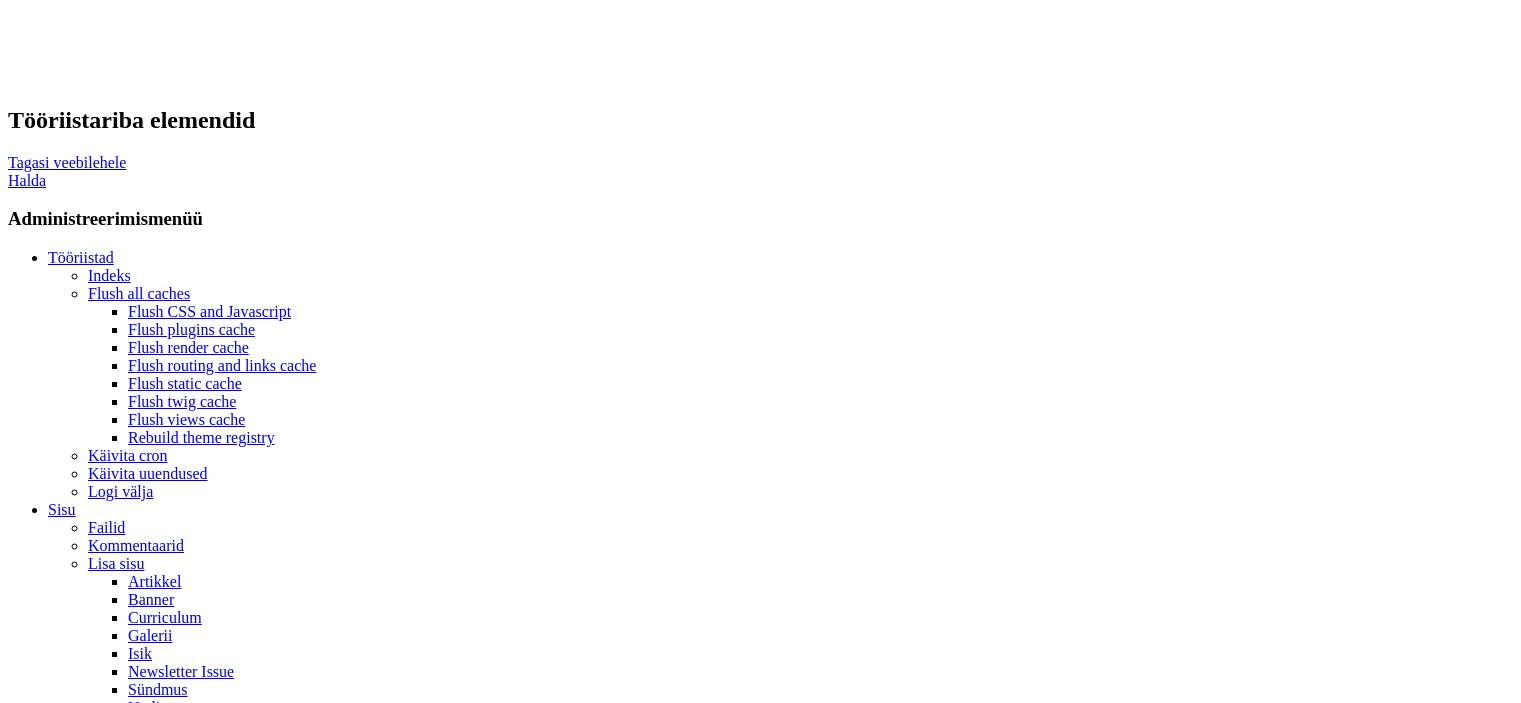 scroll, scrollTop: 0, scrollLeft: 0, axis: both 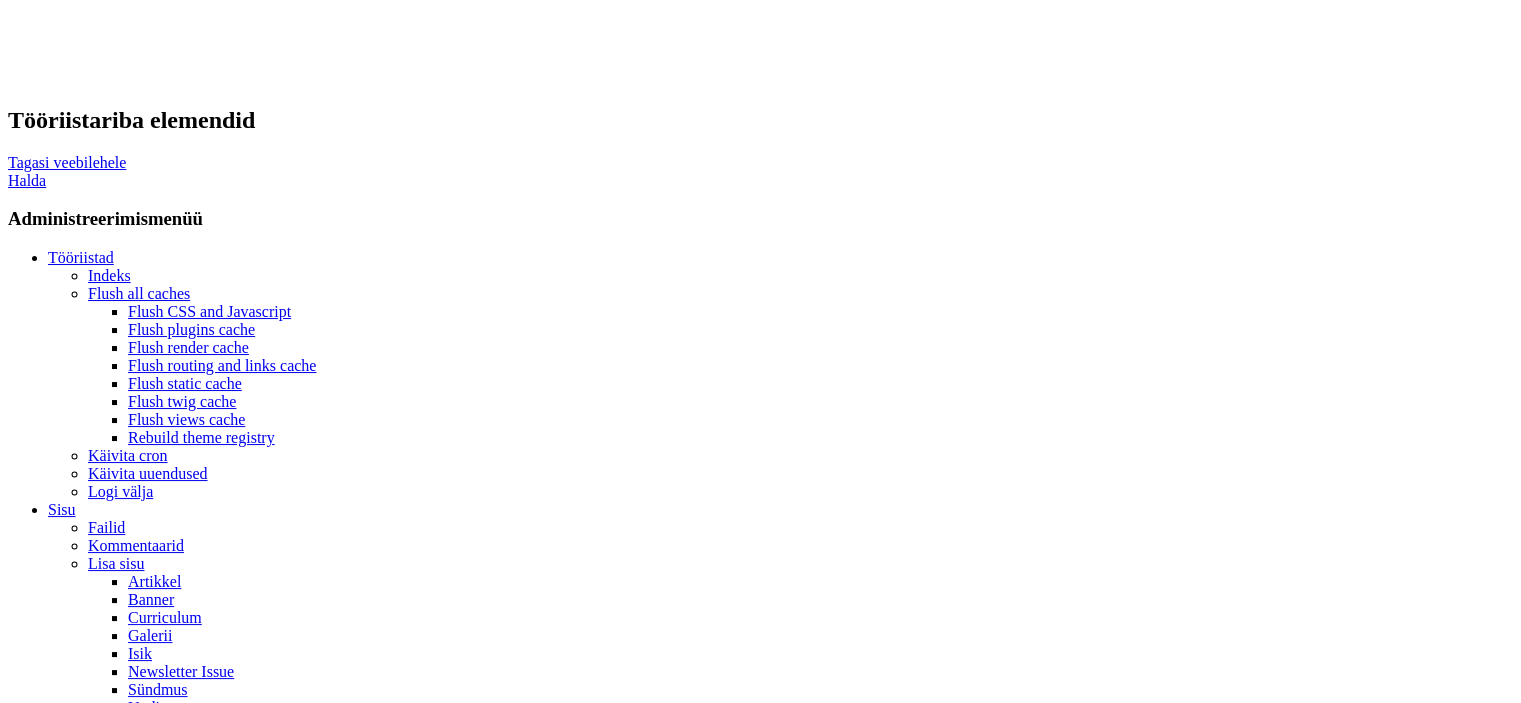 click on "English" at bounding box center [112, 7202] 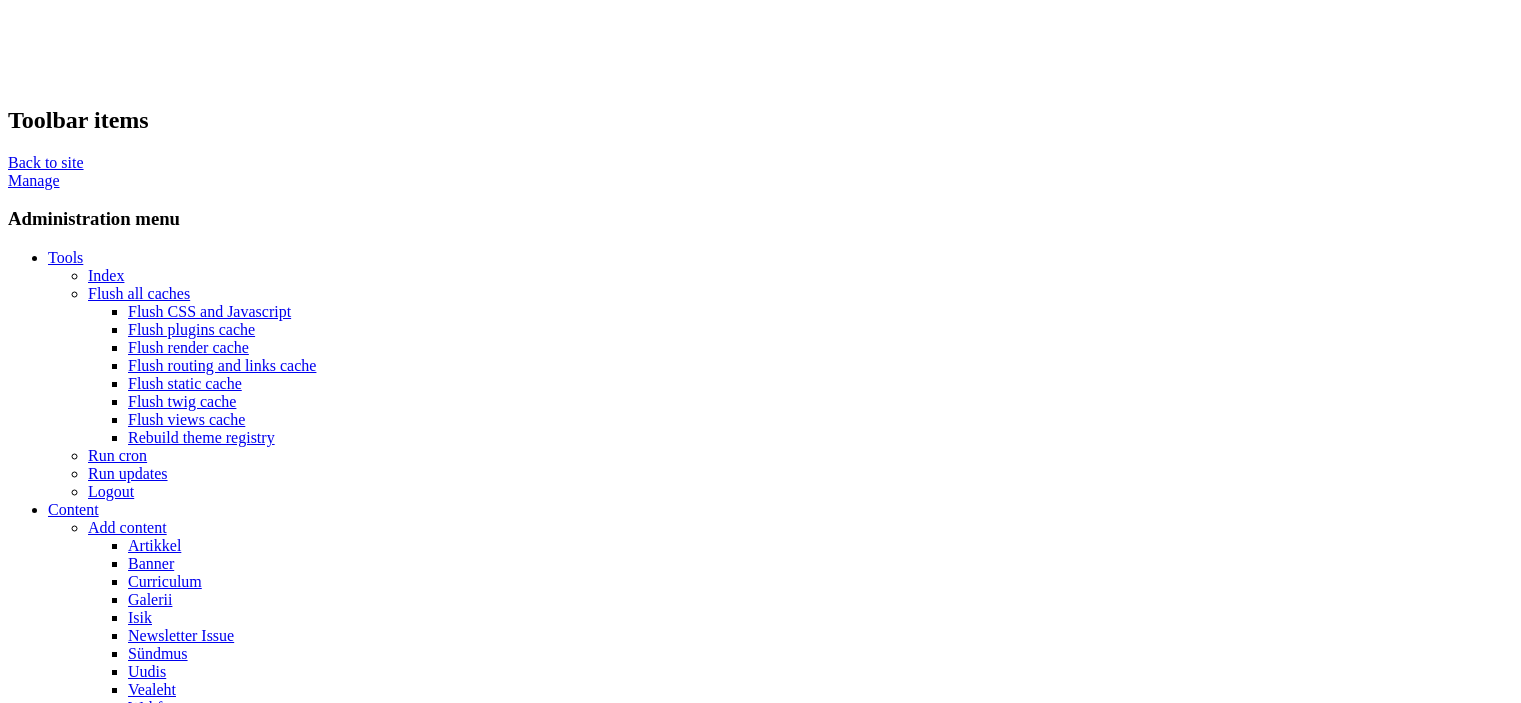 scroll, scrollTop: 0, scrollLeft: 0, axis: both 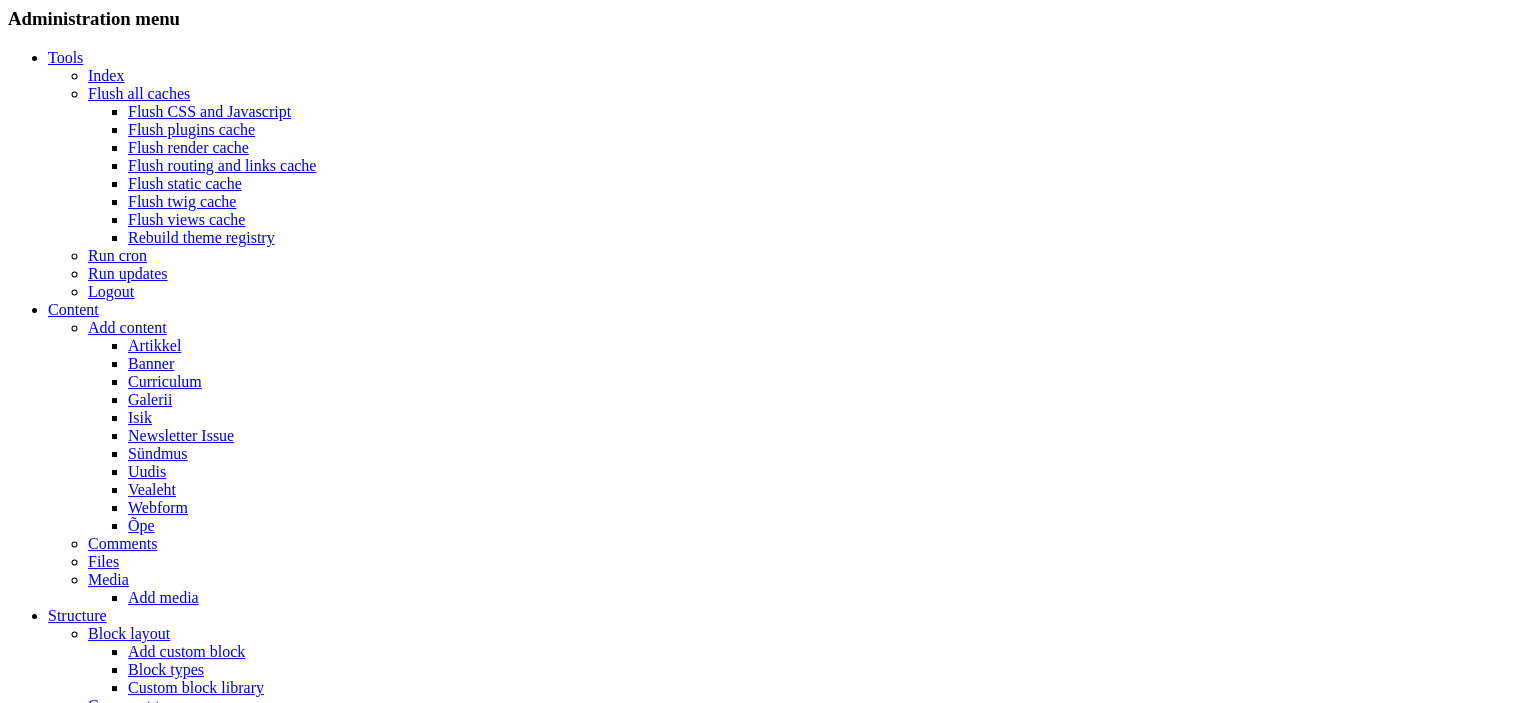 drag, startPoint x: 1072, startPoint y: 458, endPoint x: 352, endPoint y: 151, distance: 782.719 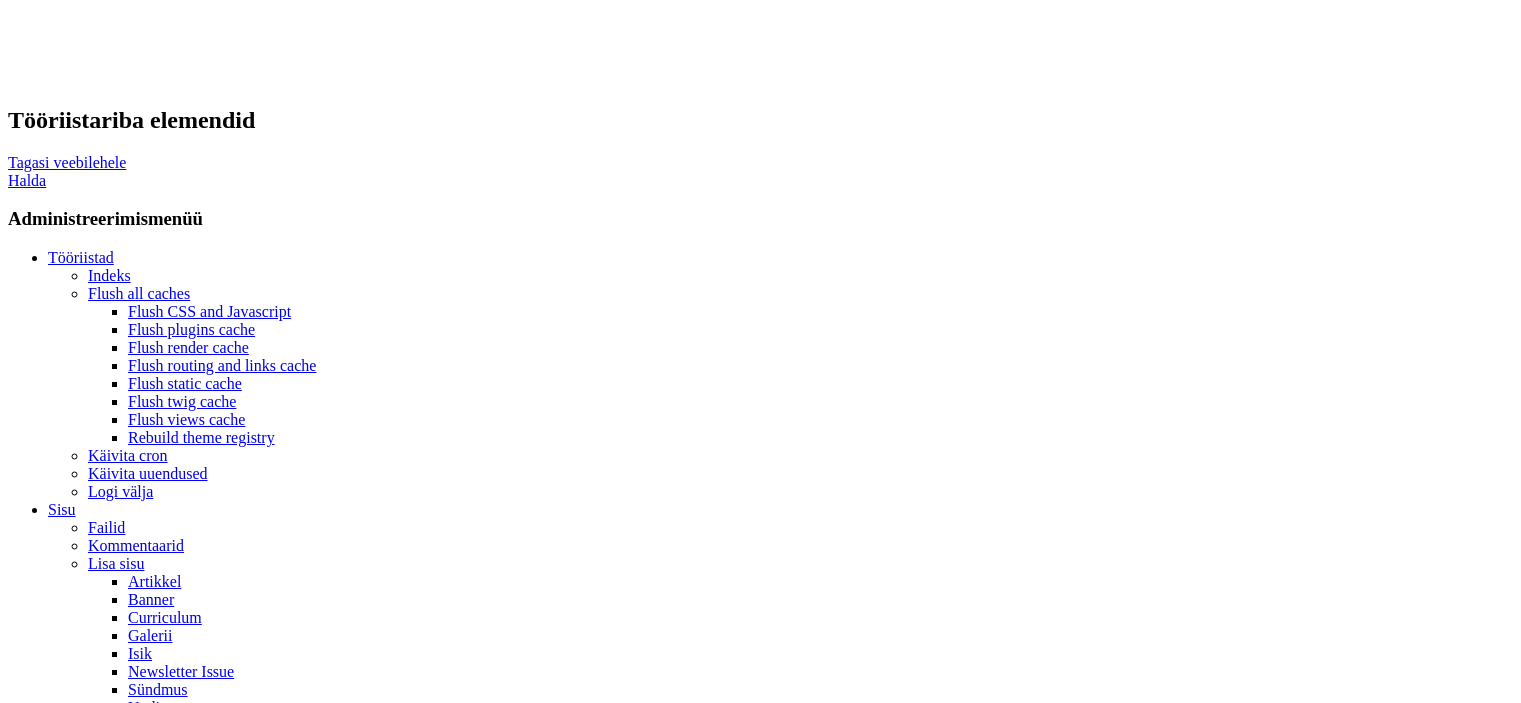 scroll, scrollTop: 0, scrollLeft: 0, axis: both 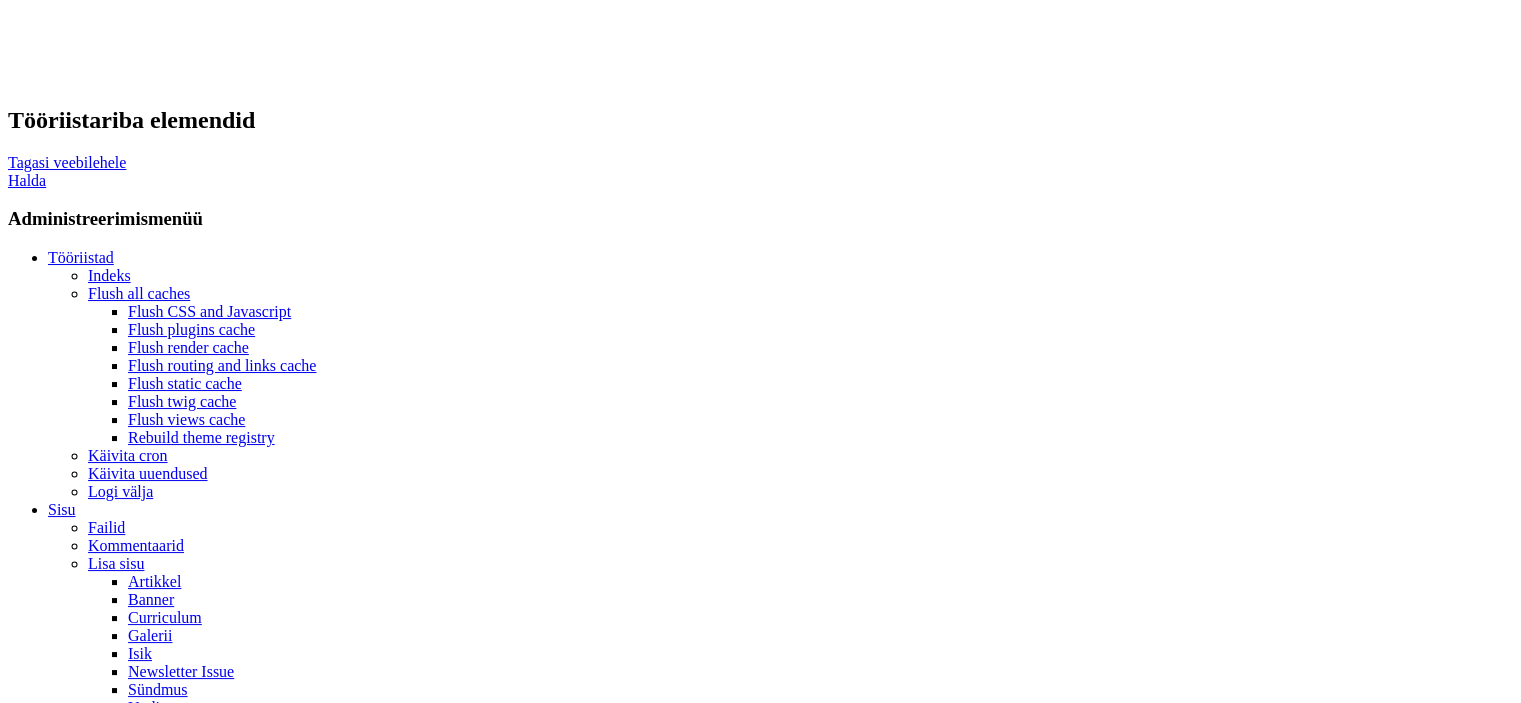 click on "English" at bounding box center [112, 7202] 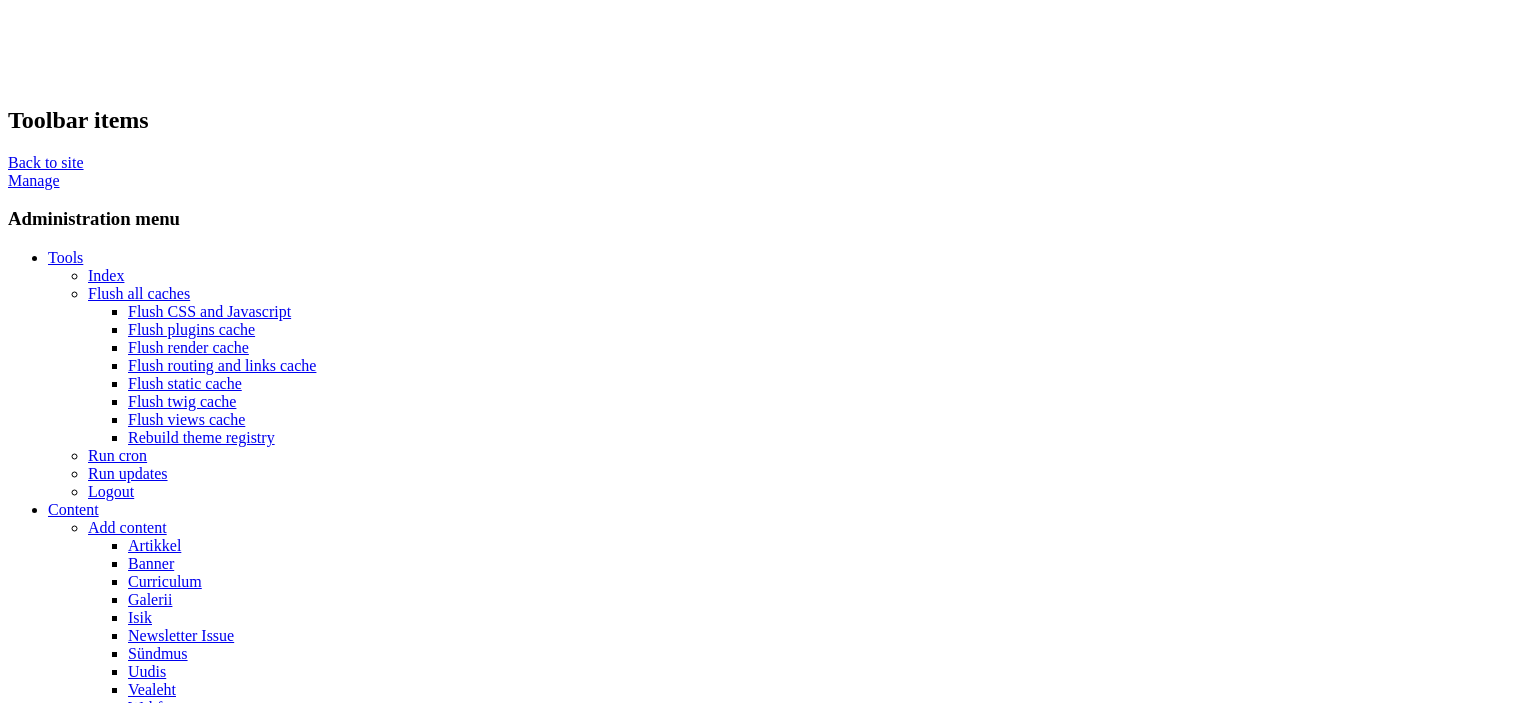 scroll, scrollTop: 0, scrollLeft: 0, axis: both 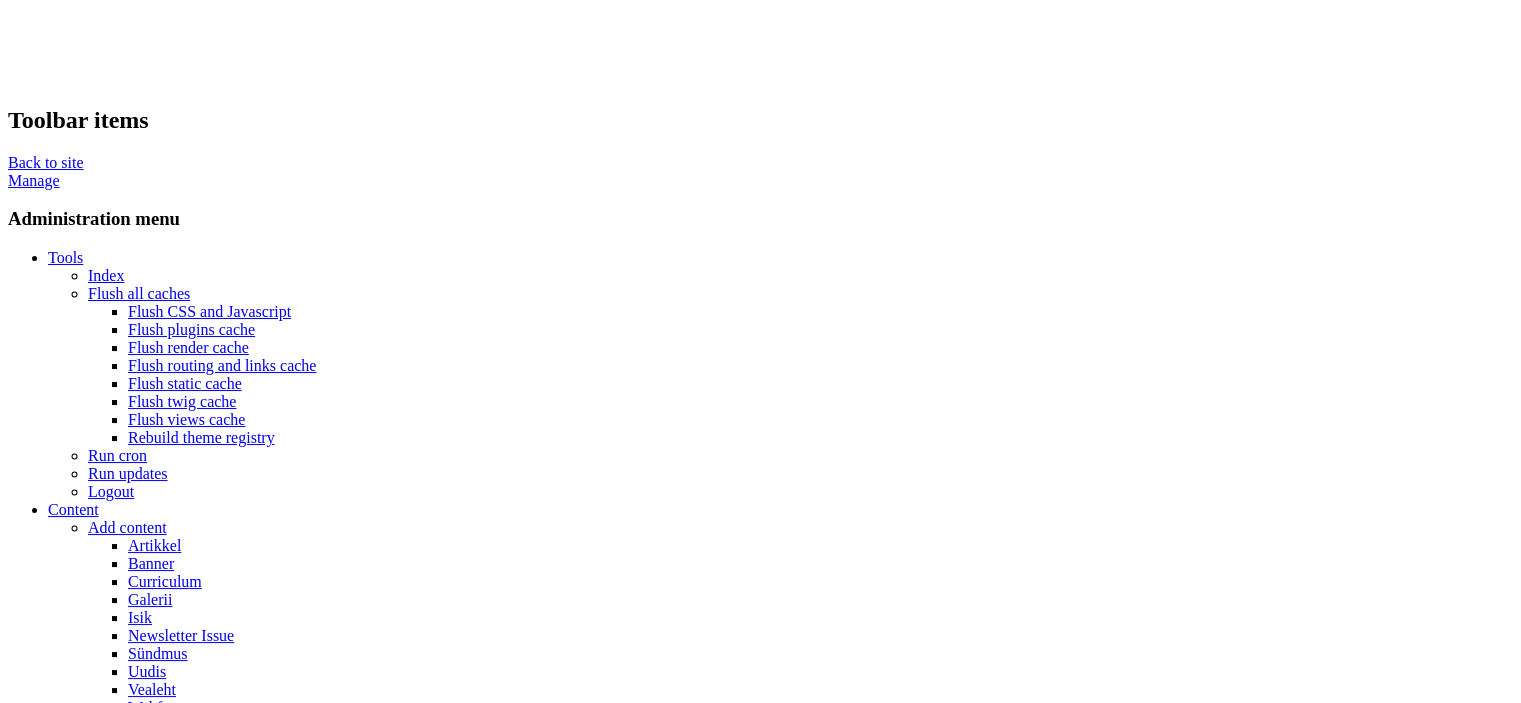 drag, startPoint x: 734, startPoint y: 0, endPoint x: 1298, endPoint y: 231, distance: 609.4727 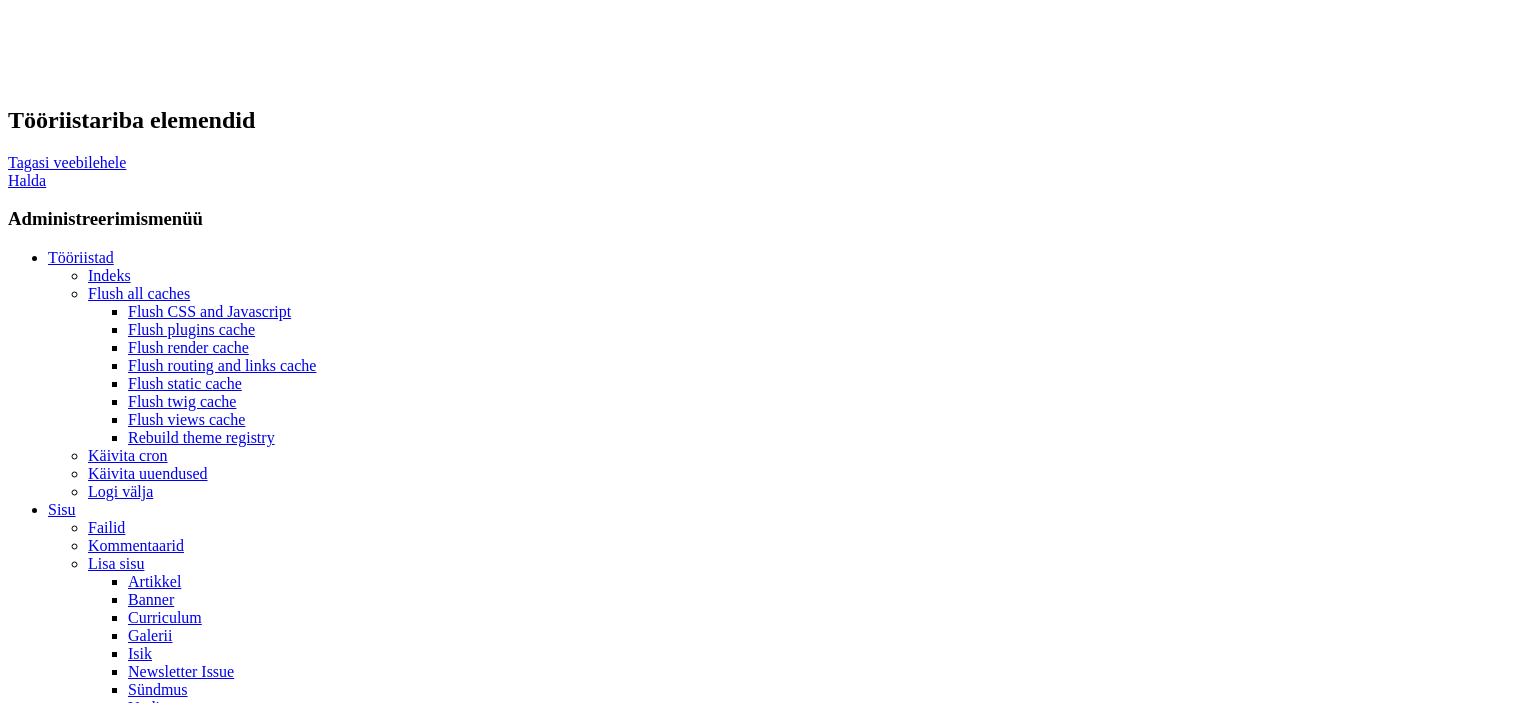 scroll, scrollTop: 0, scrollLeft: 0, axis: both 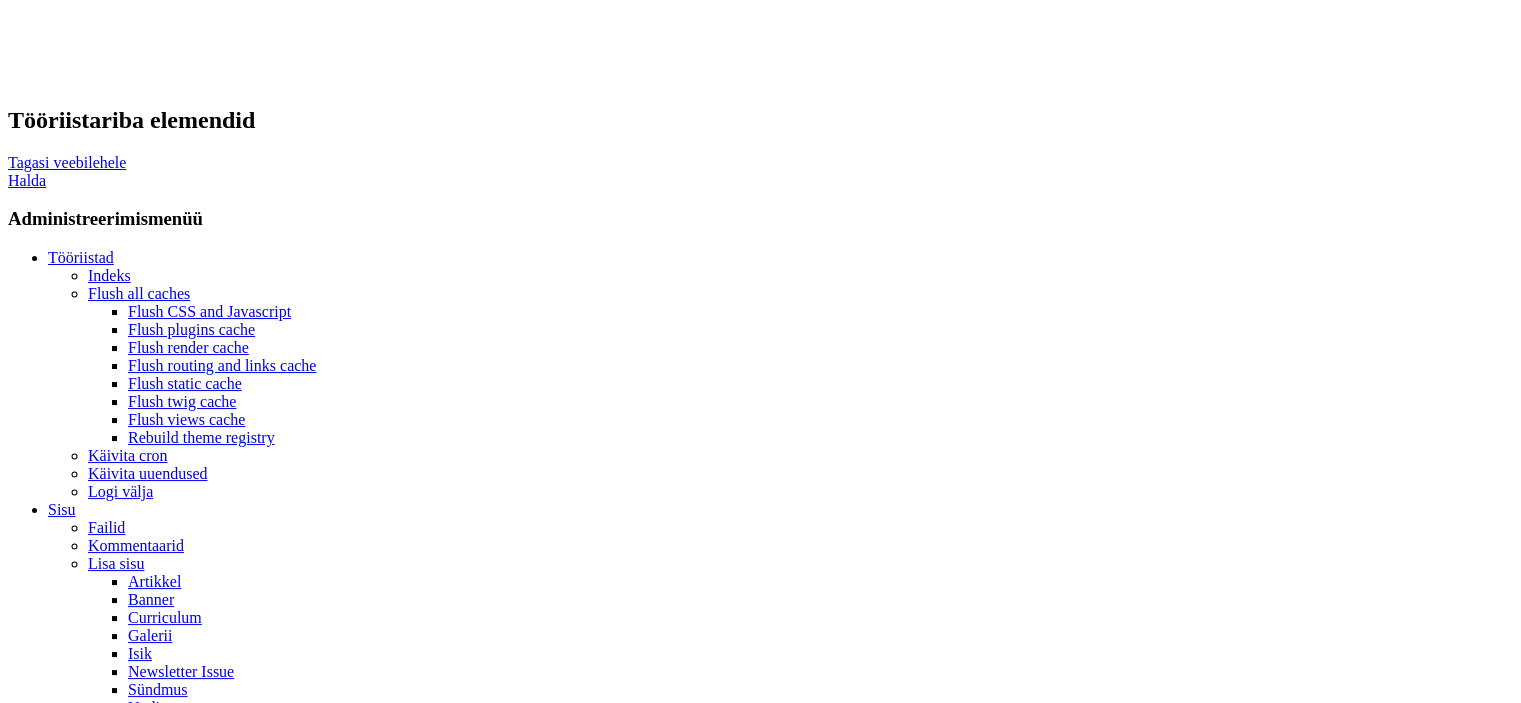 drag, startPoint x: 597, startPoint y: 642, endPoint x: 340, endPoint y: 353, distance: 386.7428 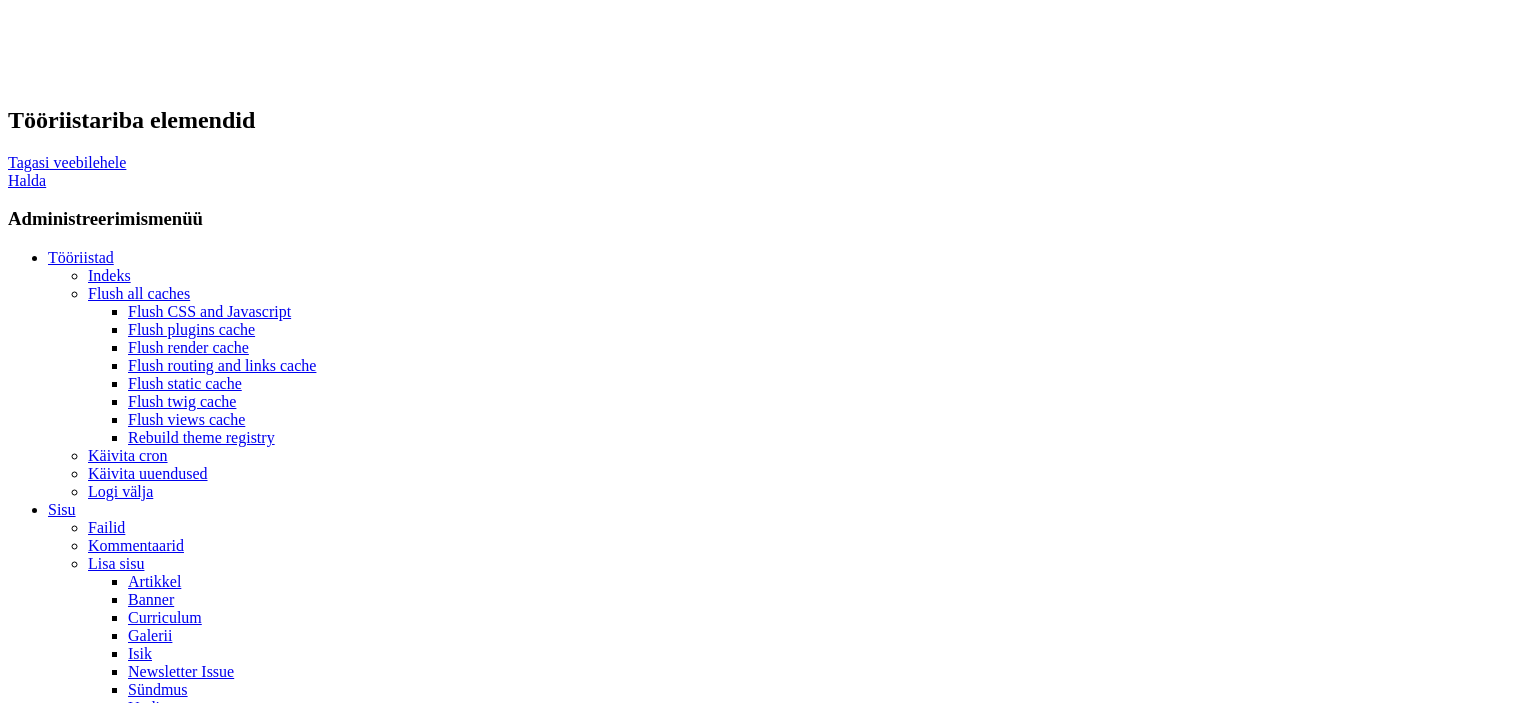 scroll, scrollTop: 0, scrollLeft: 0, axis: both 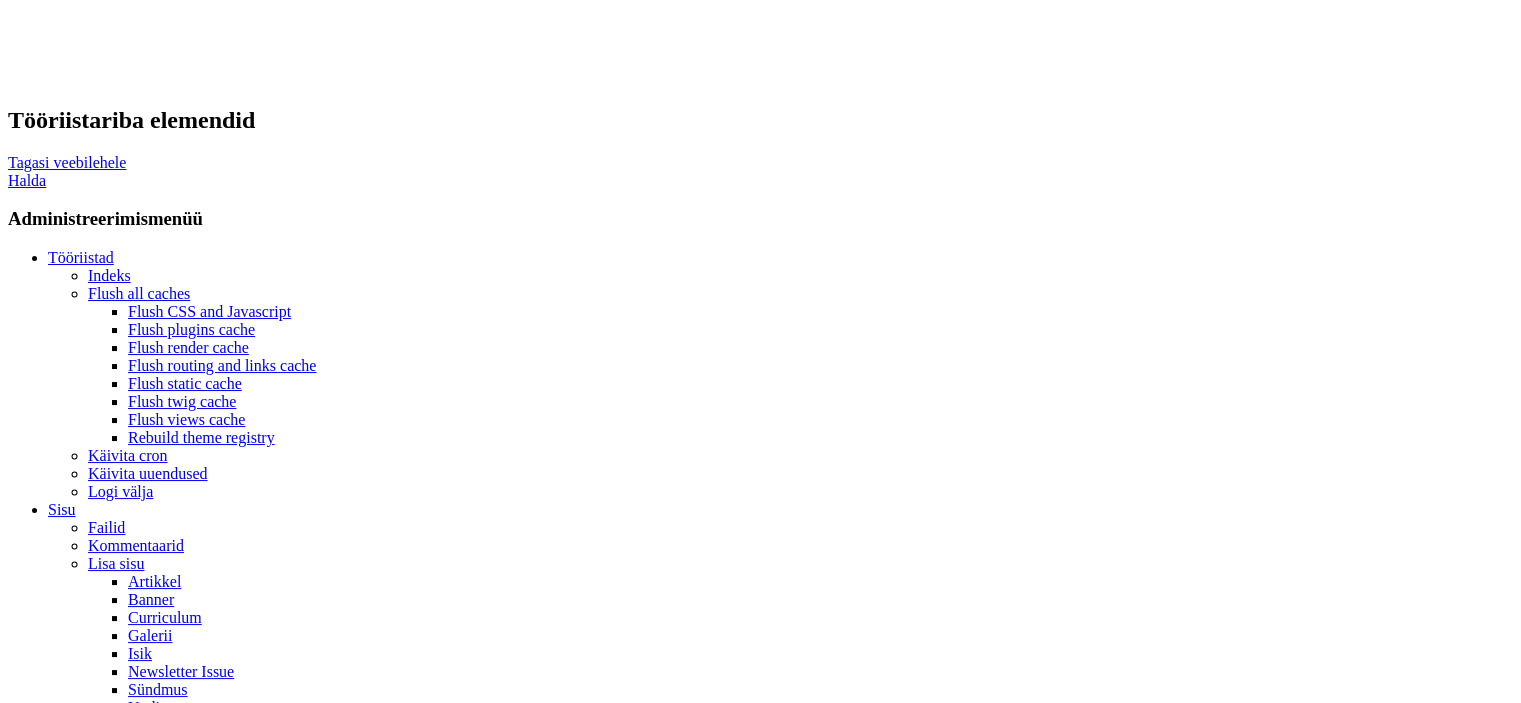 drag, startPoint x: 1077, startPoint y: 581, endPoint x: 361, endPoint y: 349, distance: 752.6487 